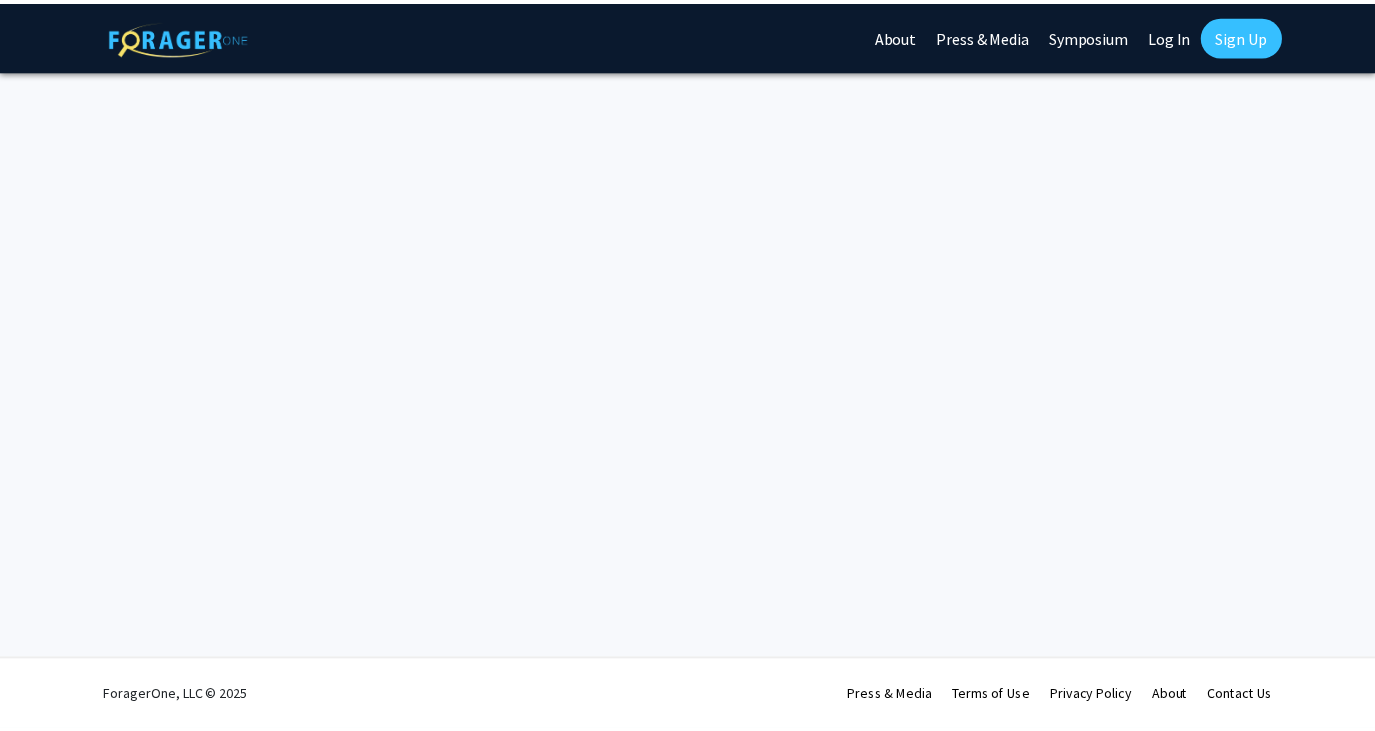 scroll, scrollTop: 0, scrollLeft: 0, axis: both 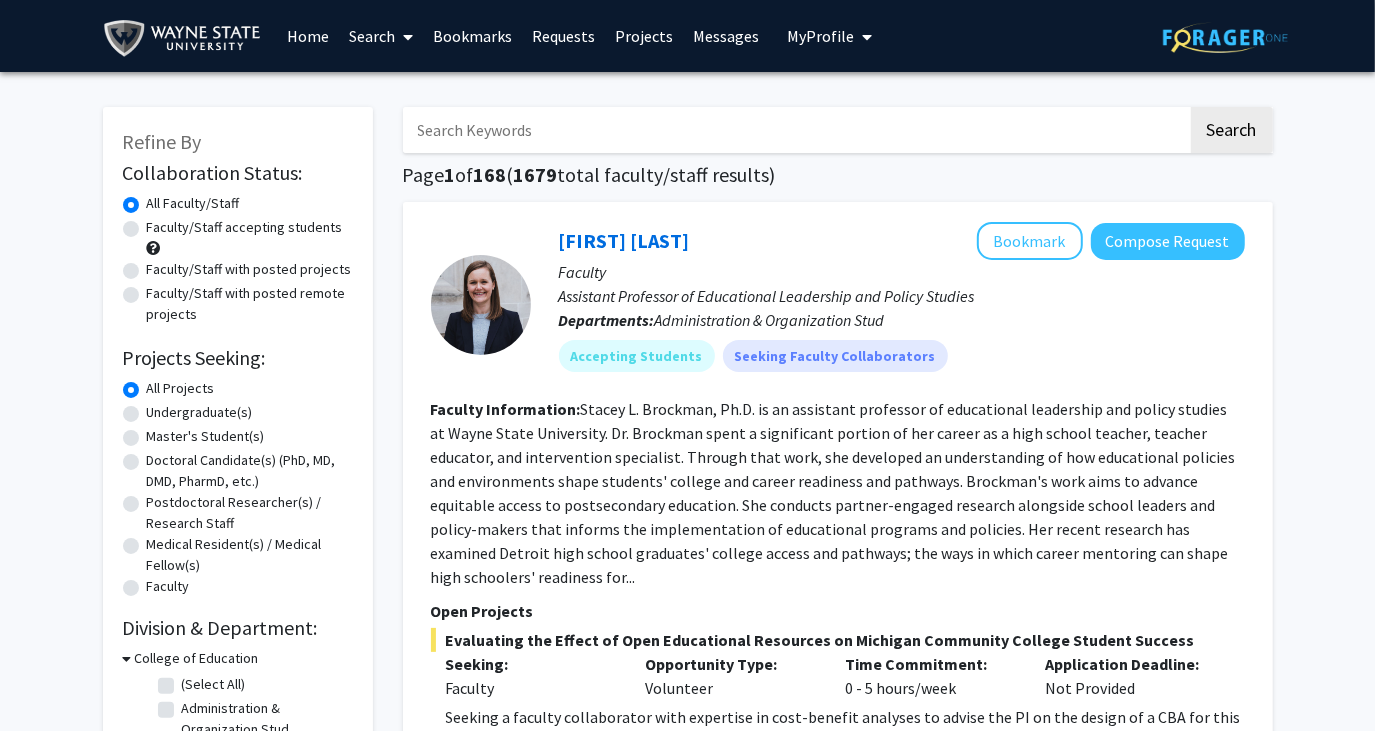 click on "Faculty/Staff accepting students" 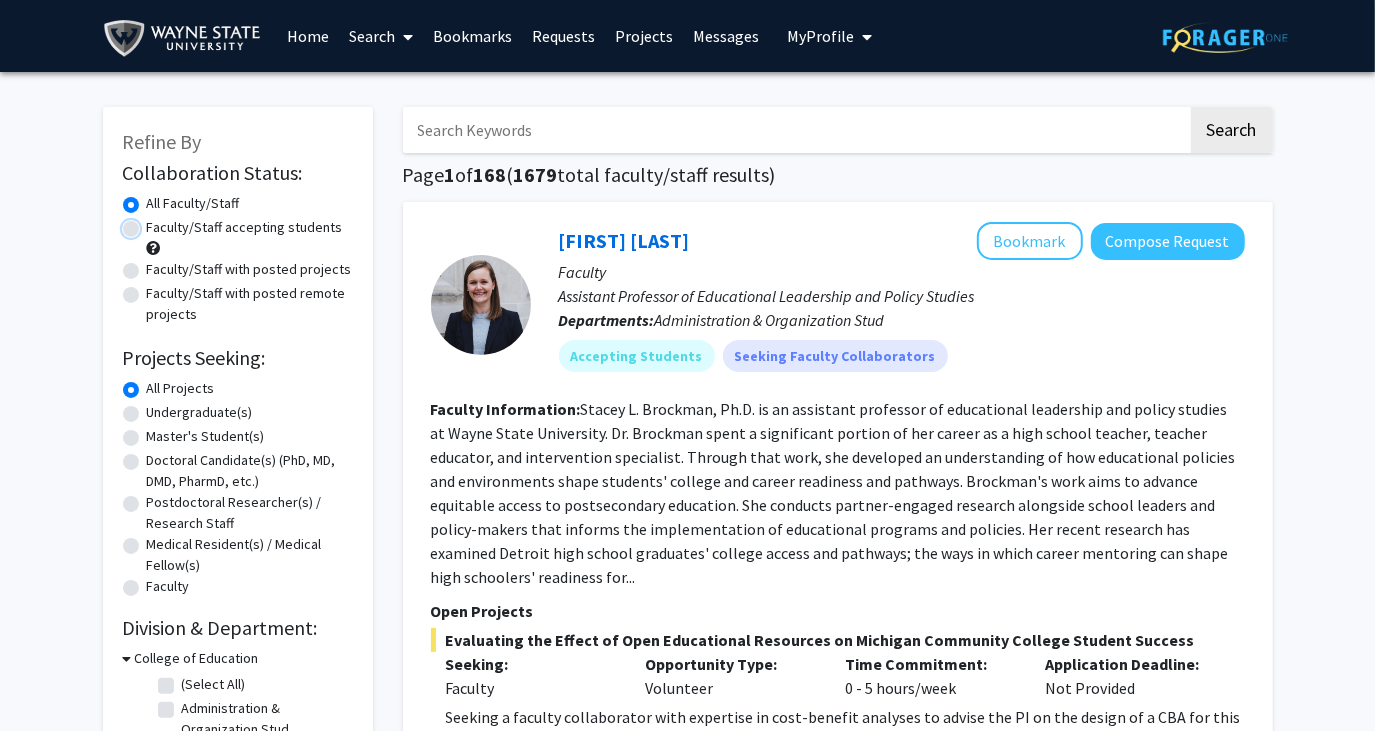 click on "Faculty/Staff accepting students" at bounding box center [153, 223] 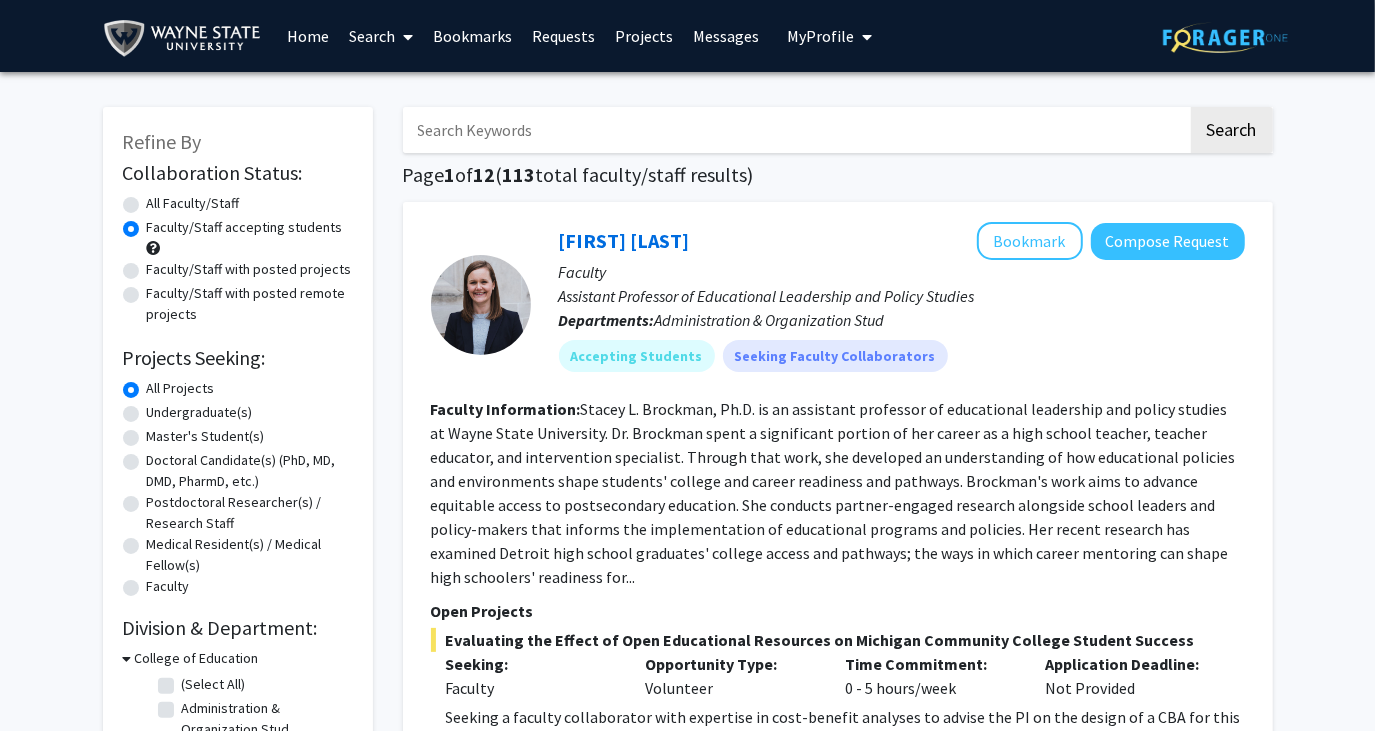 click on "Undergraduate(s)" 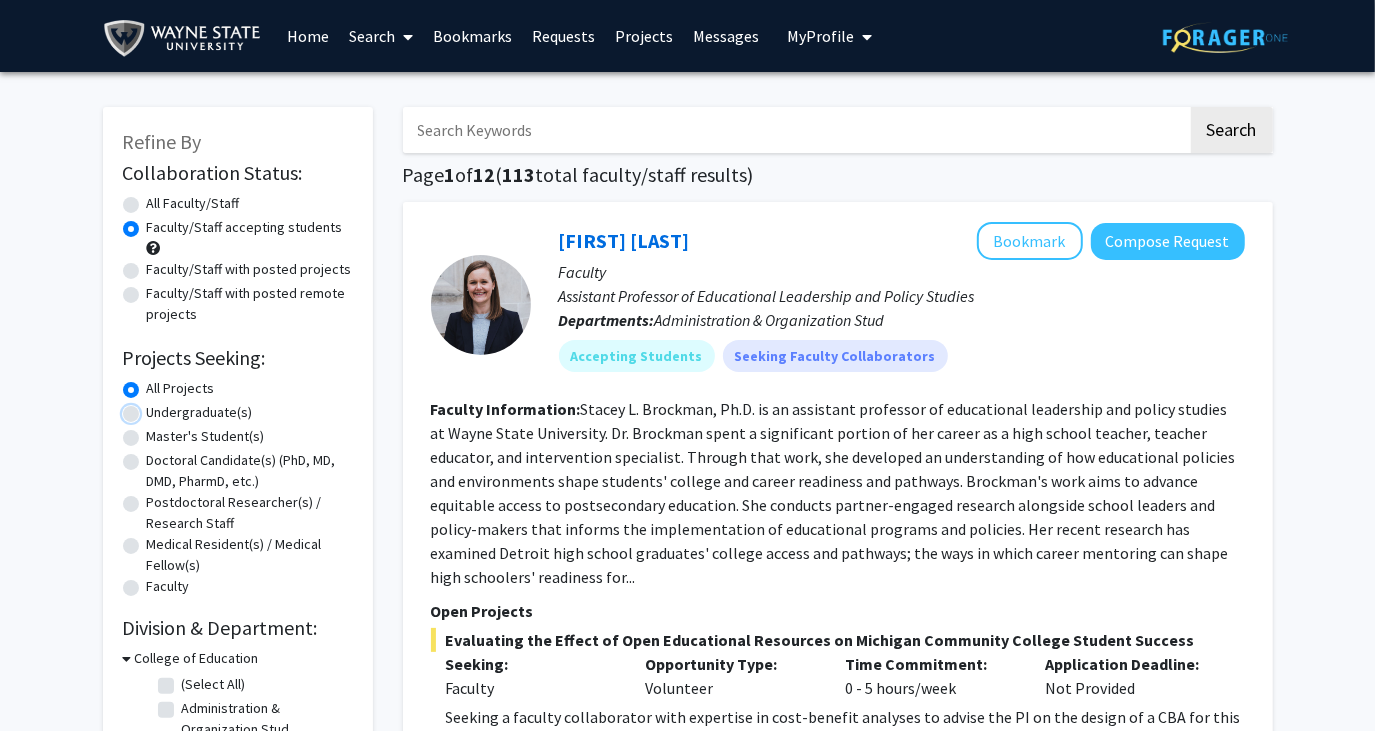 click on "Undergraduate(s)" at bounding box center (153, 408) 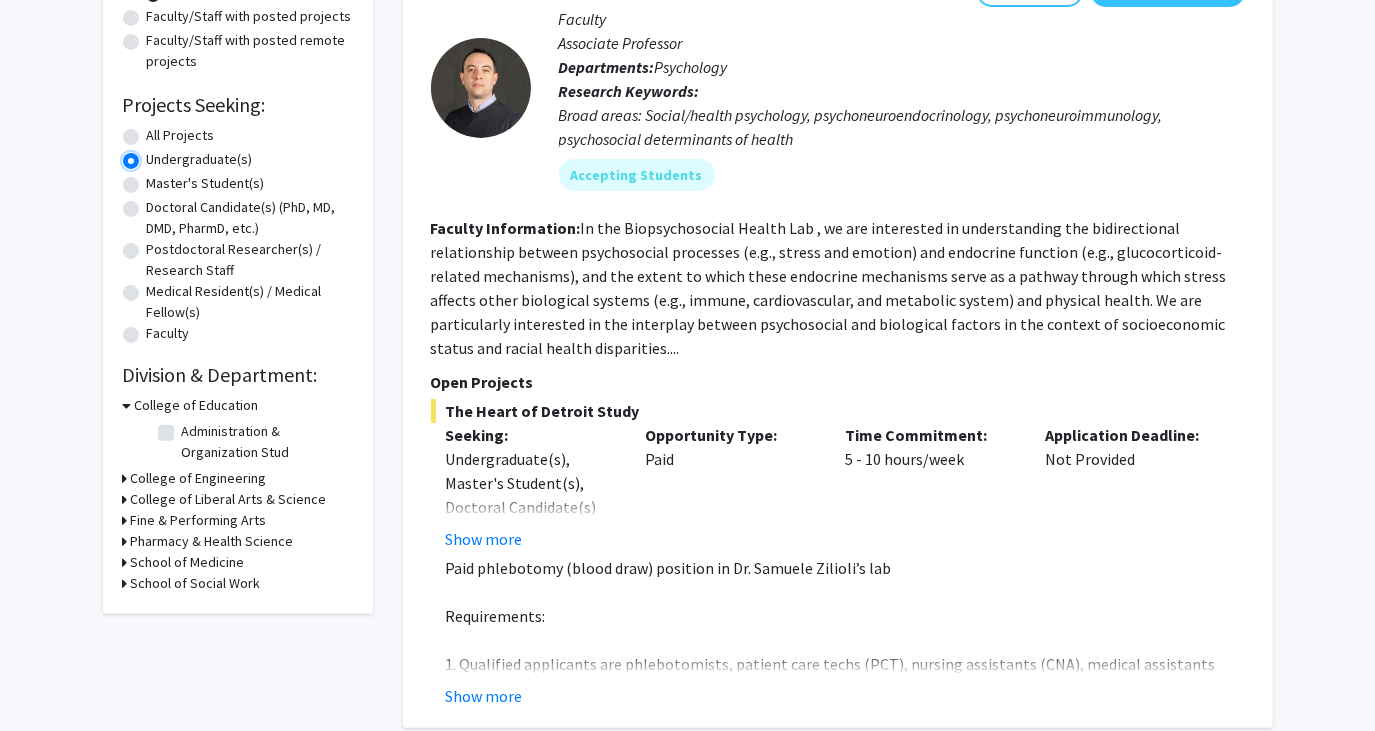 scroll, scrollTop: 282, scrollLeft: 0, axis: vertical 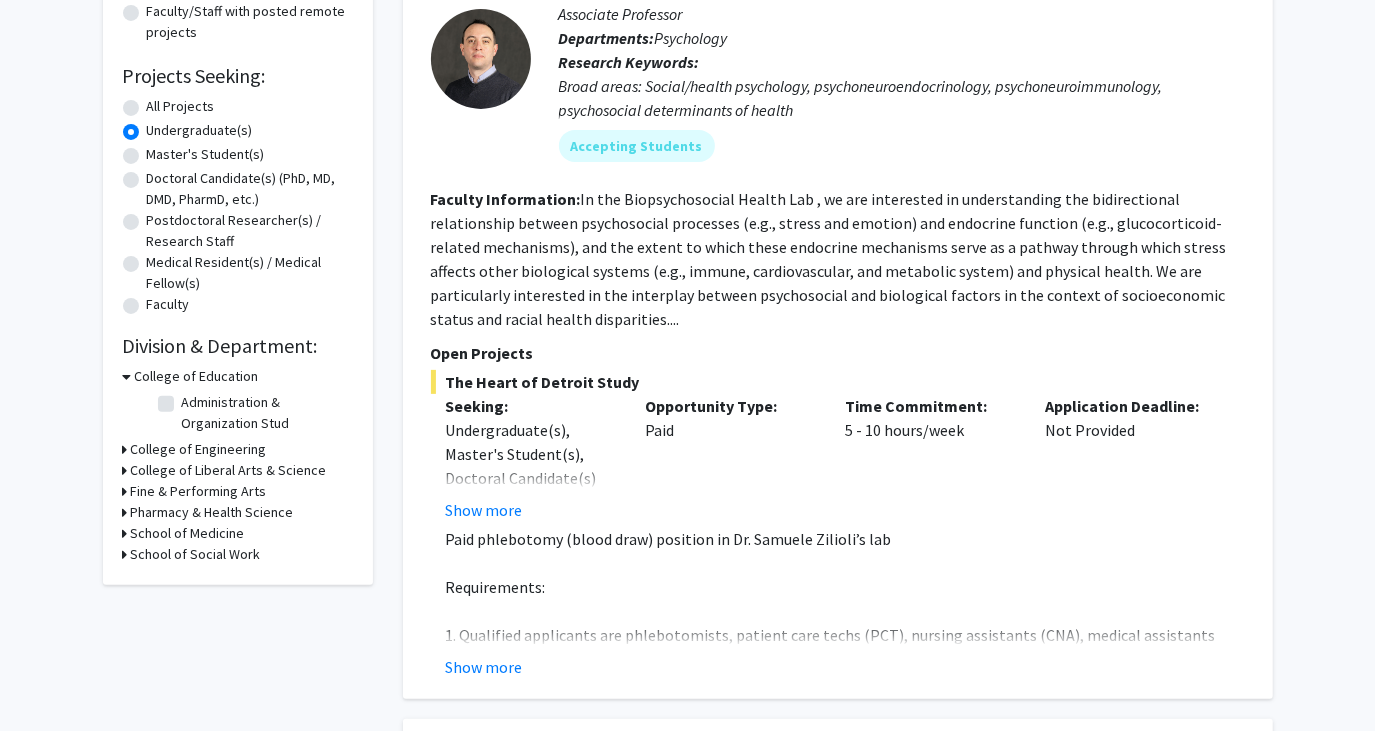 click 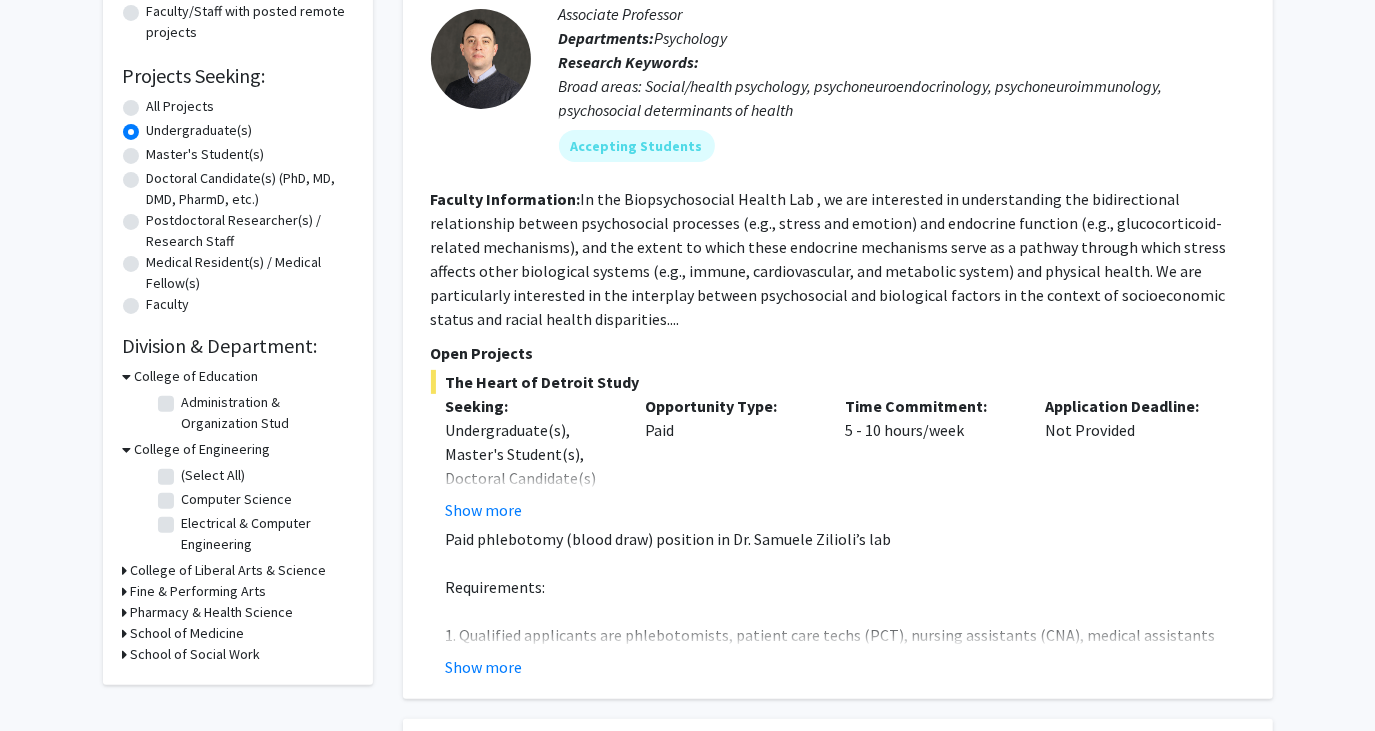 click on "(Select All)" 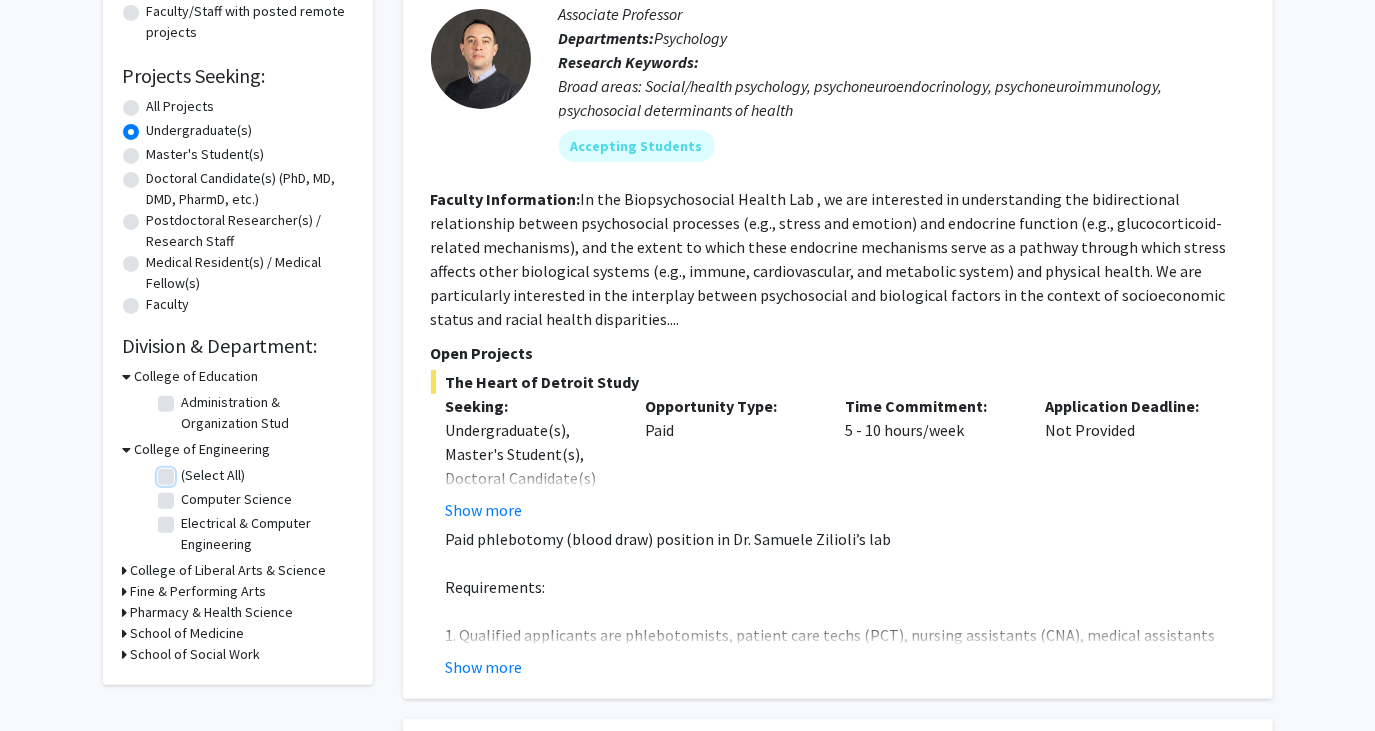 click on "(Select All)" at bounding box center (188, 471) 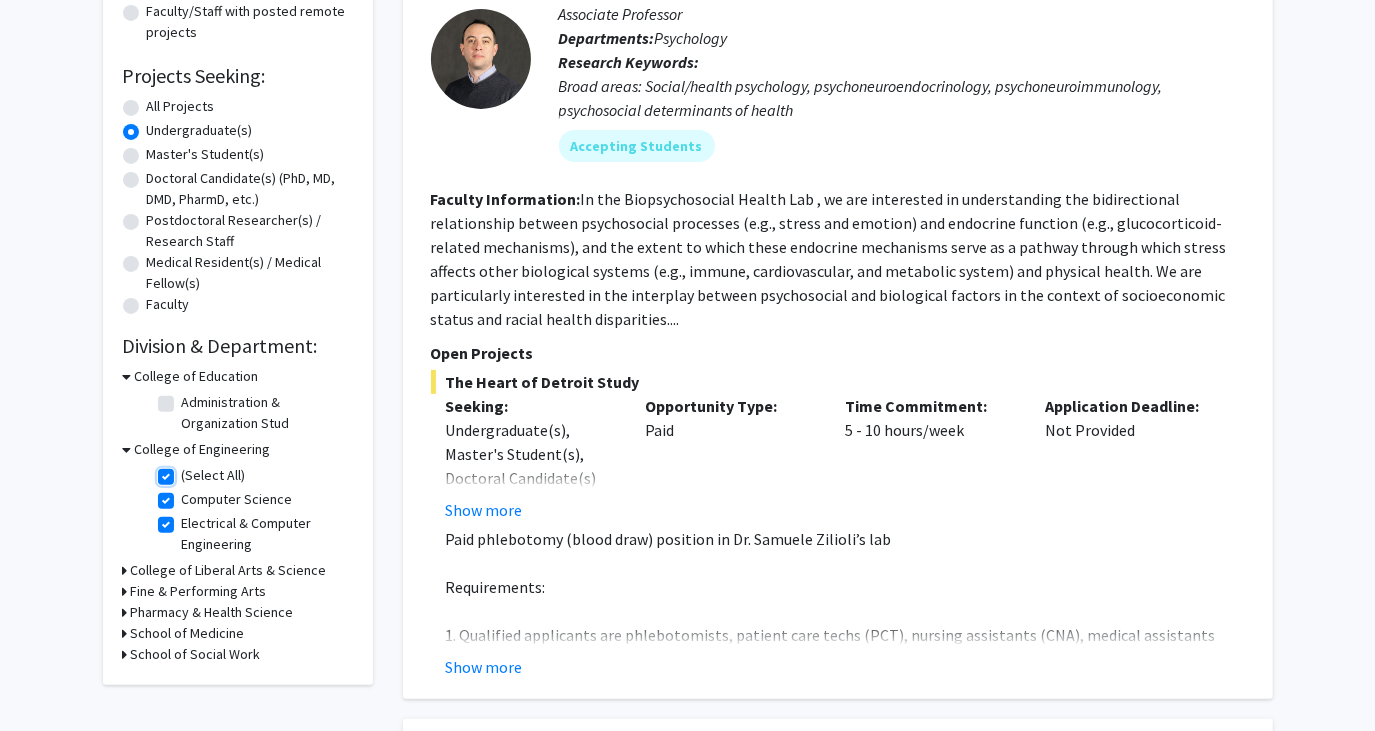 checkbox on "true" 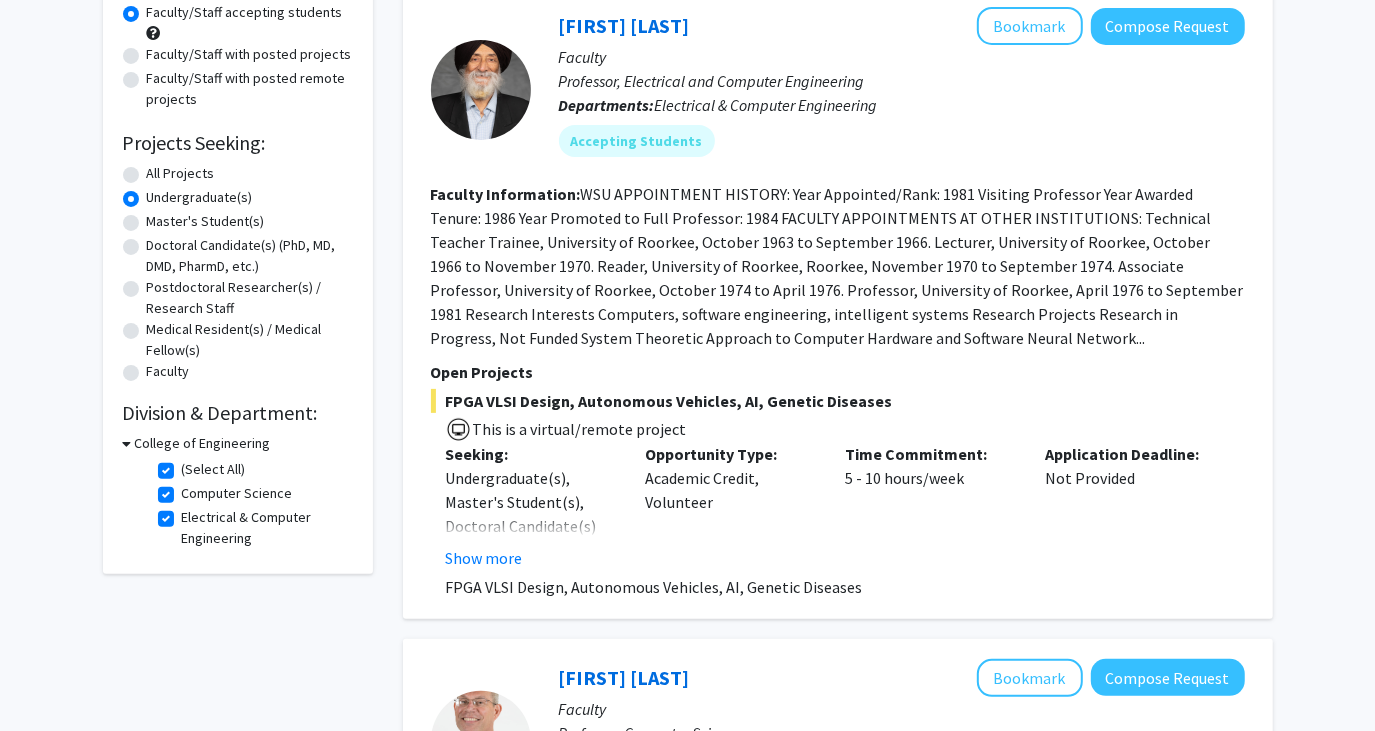 scroll, scrollTop: 220, scrollLeft: 0, axis: vertical 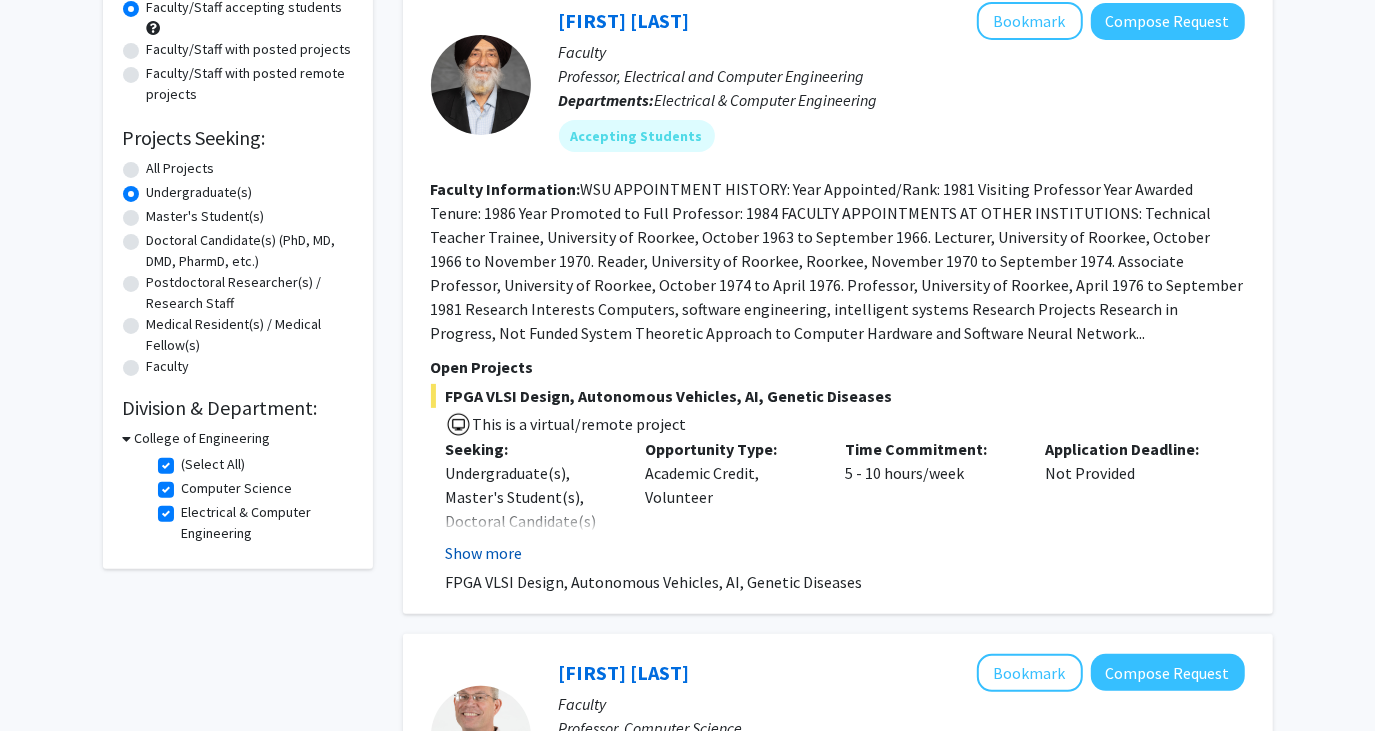 click on "Show more" 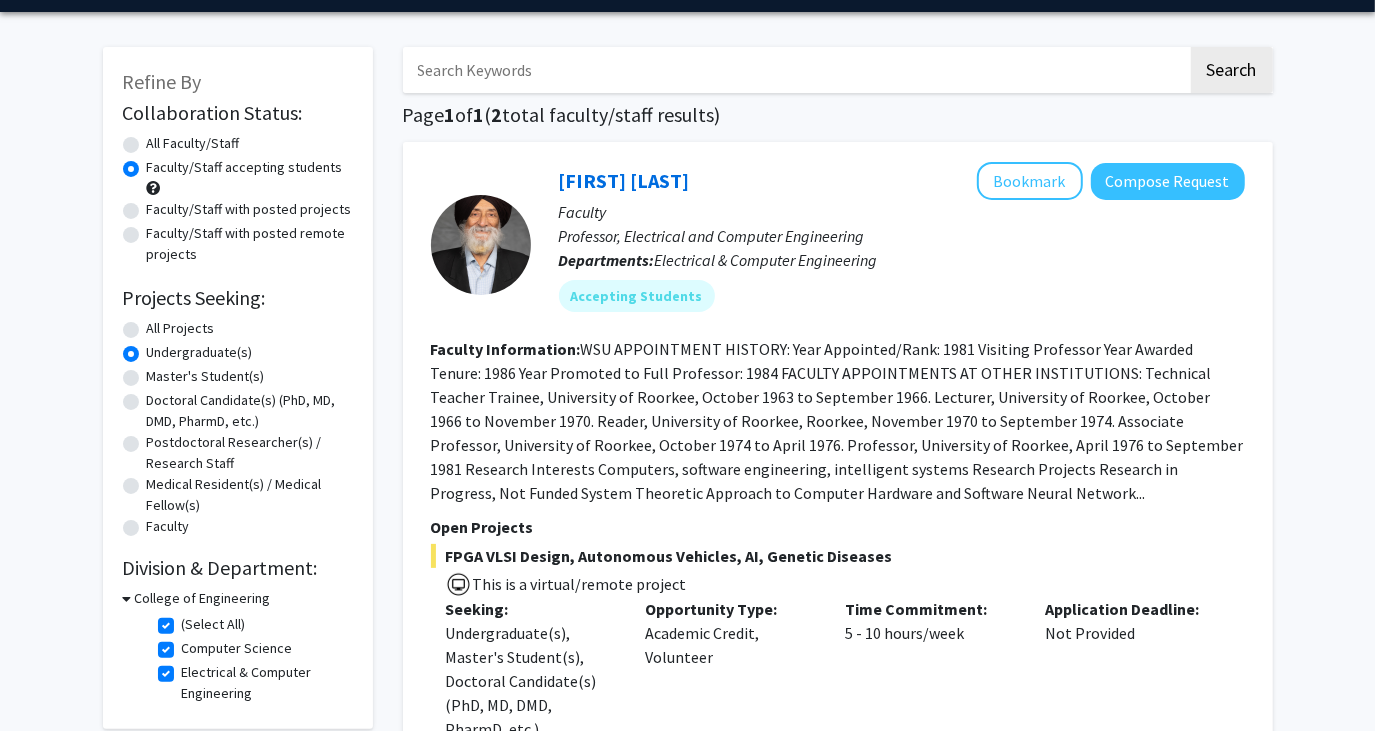 scroll, scrollTop: 58, scrollLeft: 0, axis: vertical 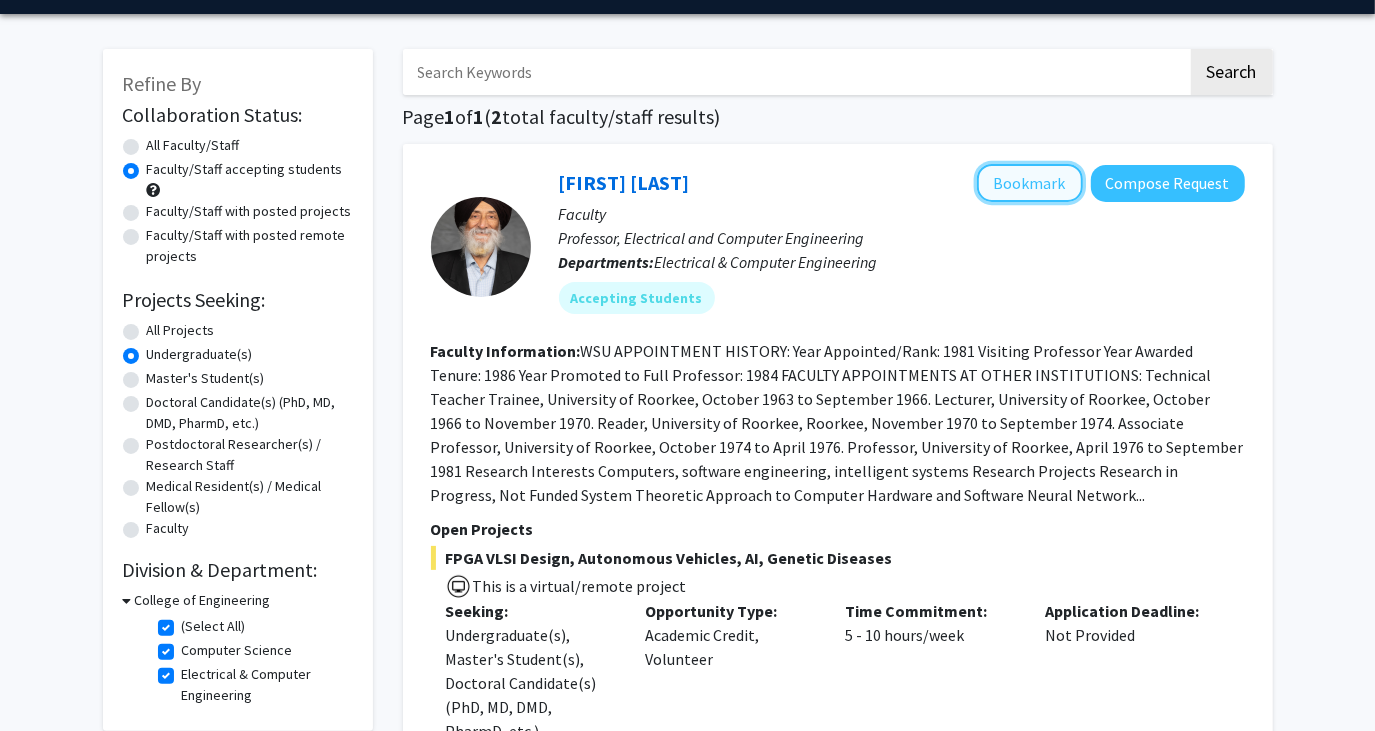click on "Bookmark" 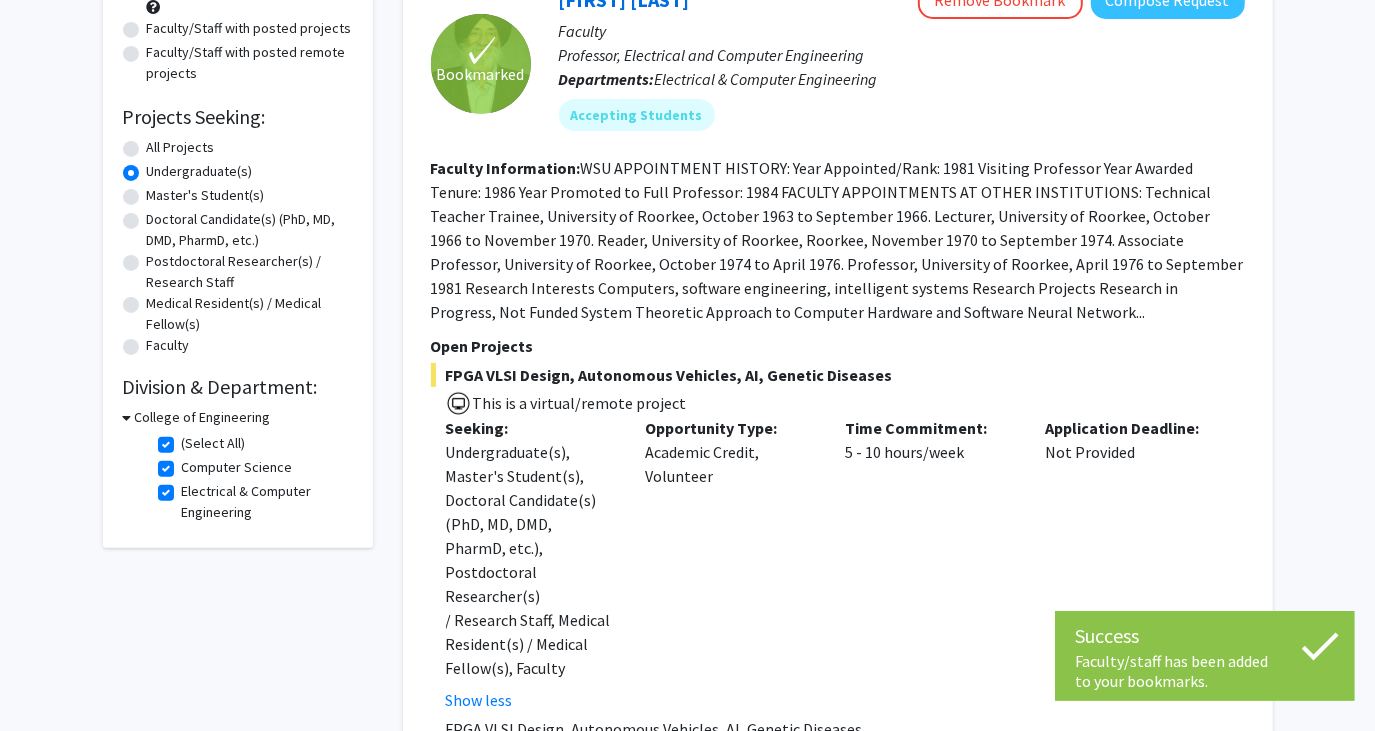 scroll, scrollTop: 265, scrollLeft: 0, axis: vertical 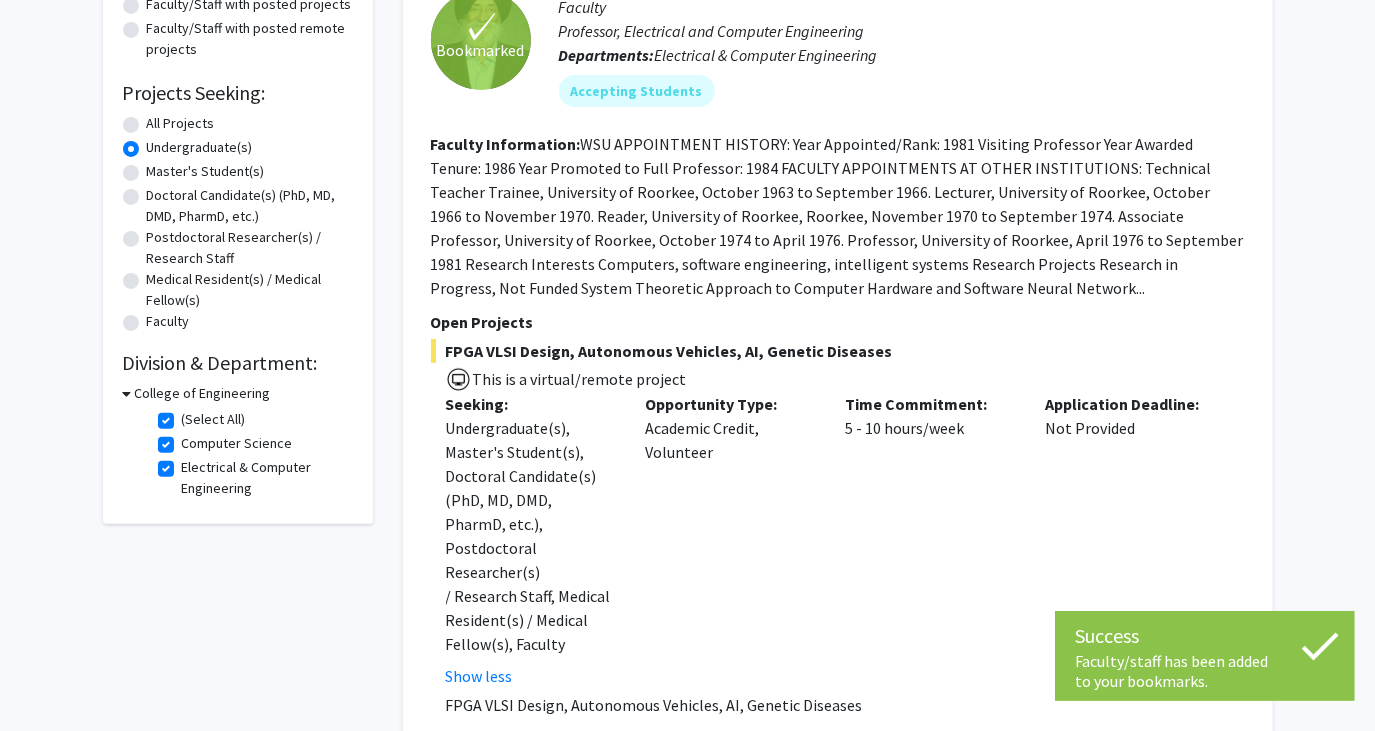 click on "(Select All)" 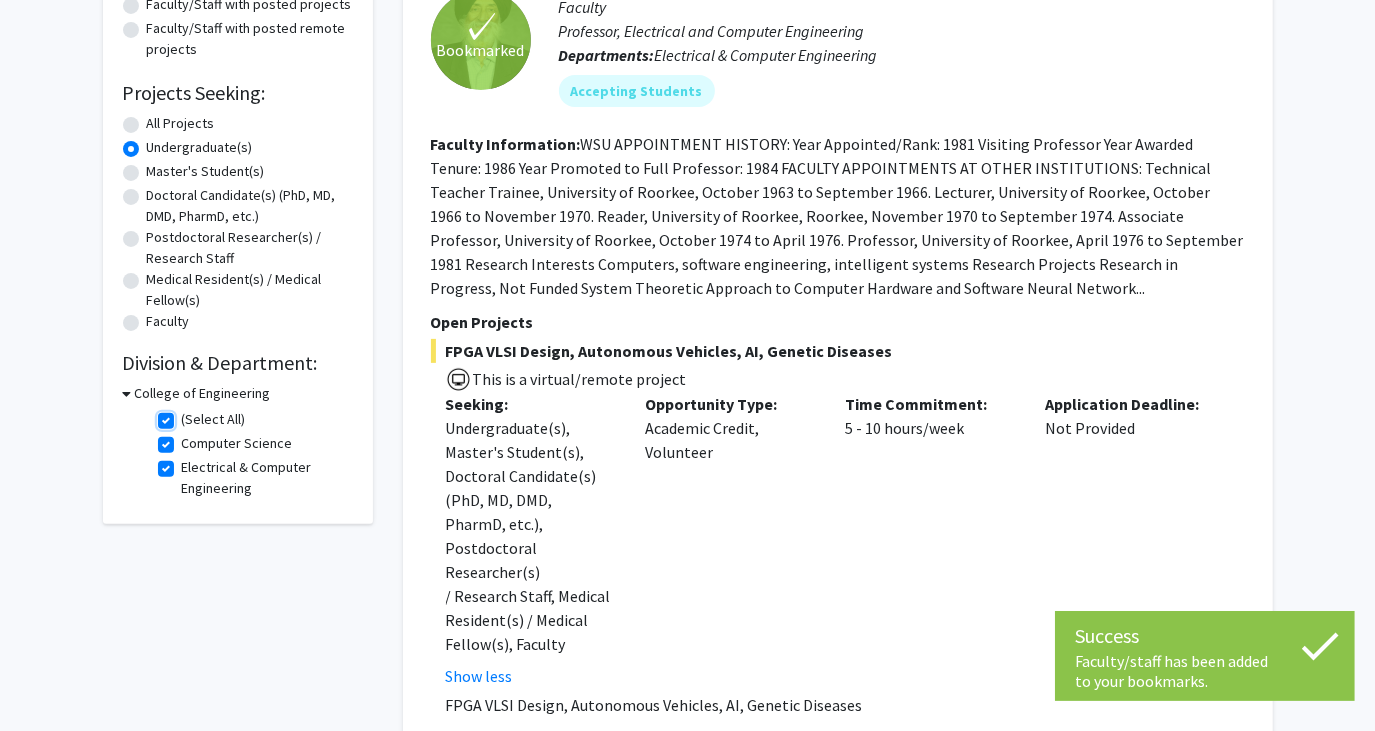 click on "(Select All)" at bounding box center [188, 415] 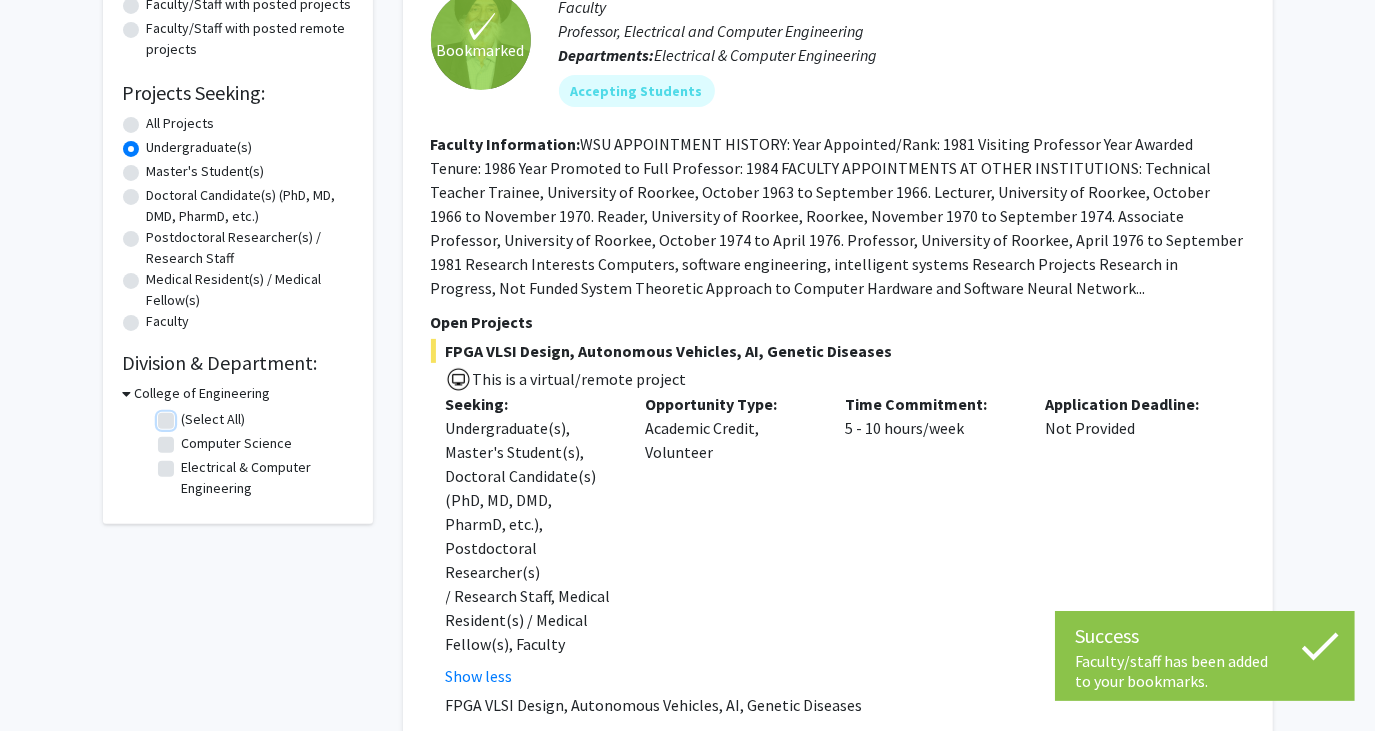 checkbox on "false" 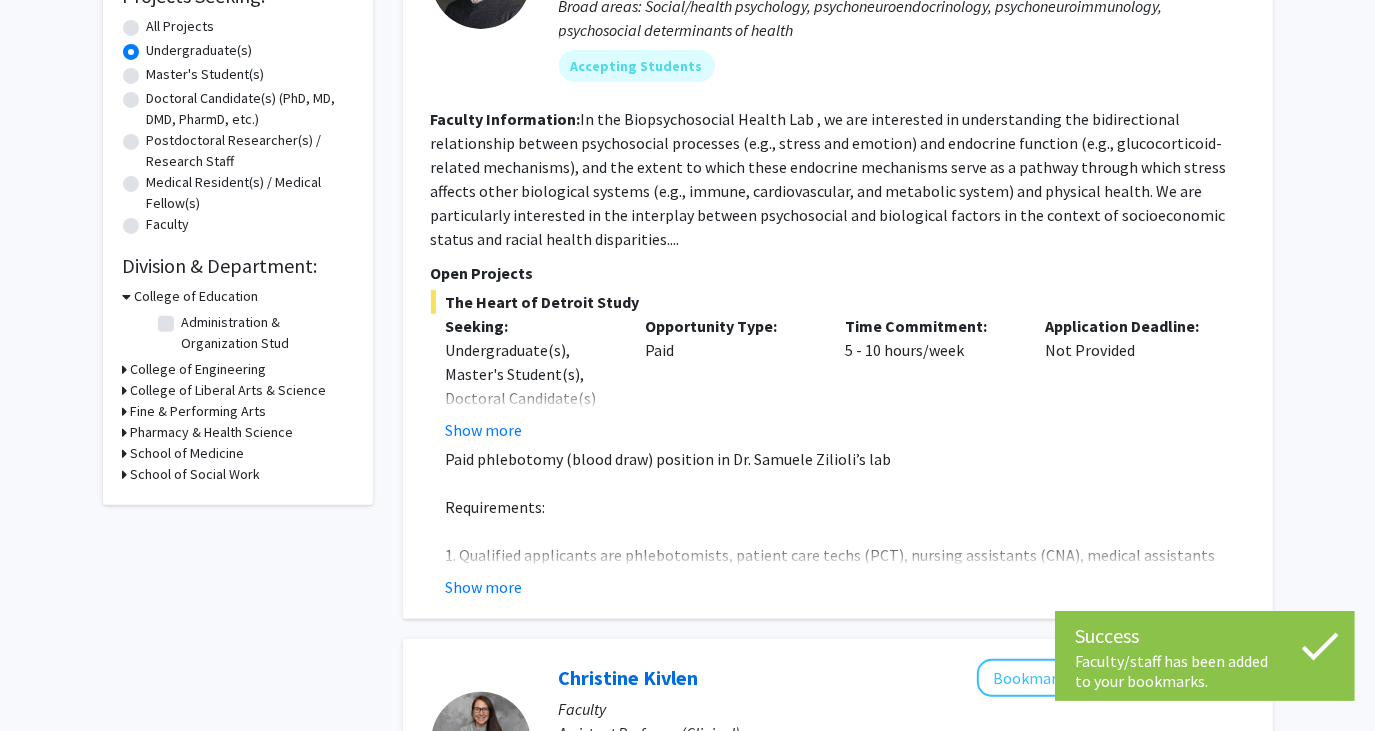 scroll, scrollTop: 362, scrollLeft: 0, axis: vertical 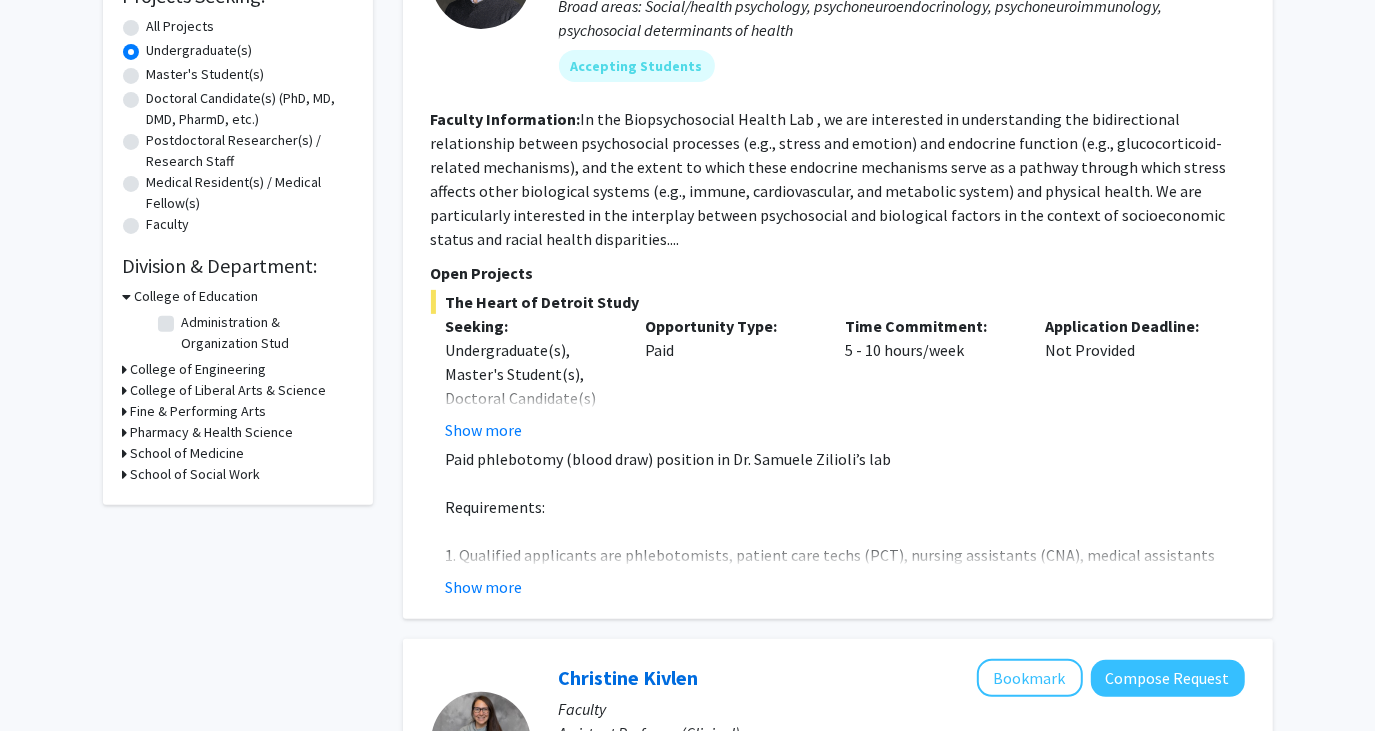click on "School of Medicine" 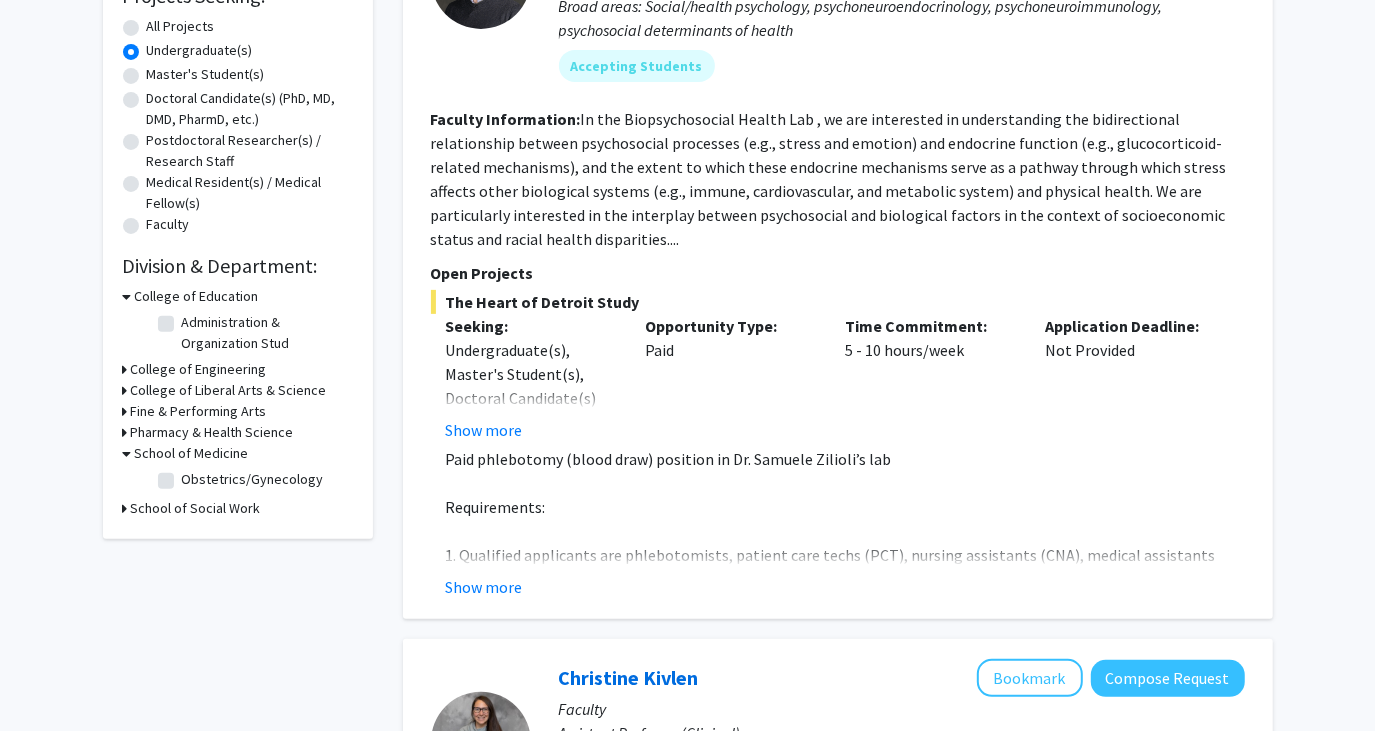 click 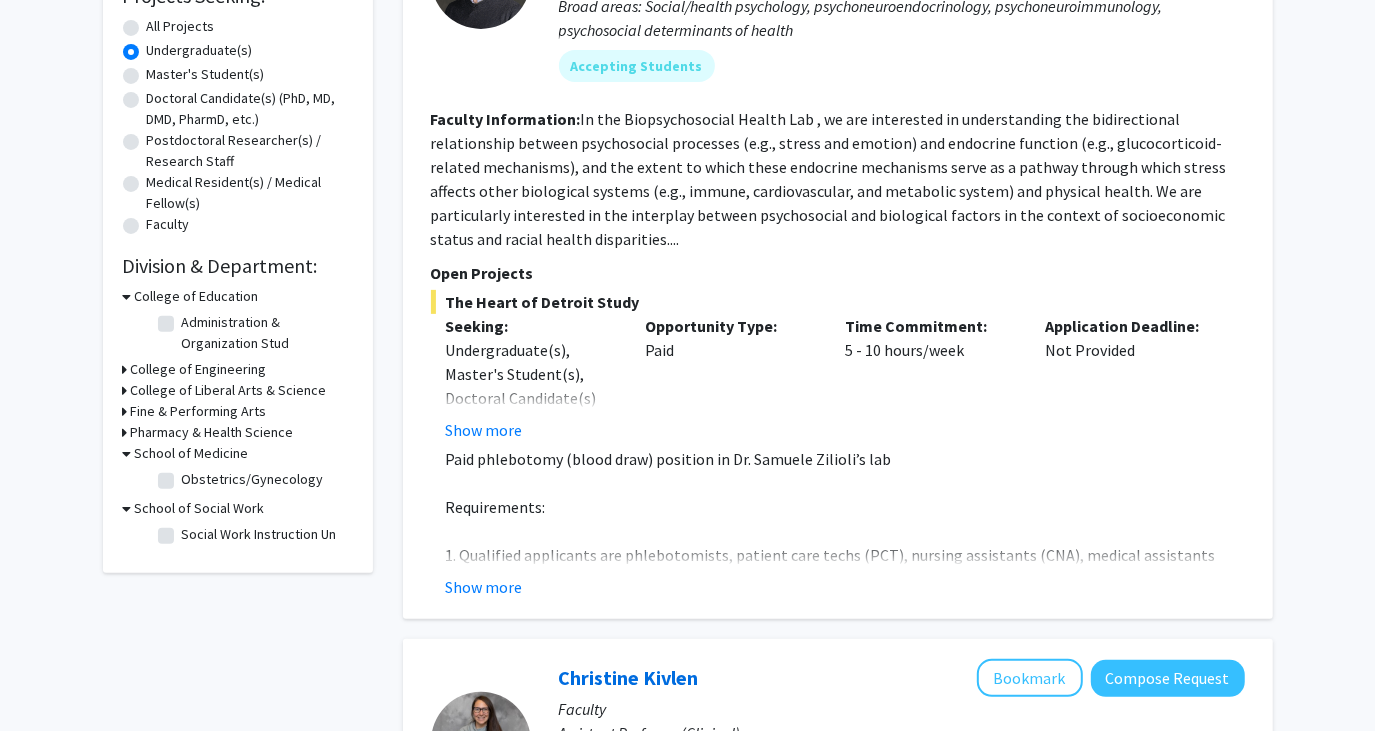 click 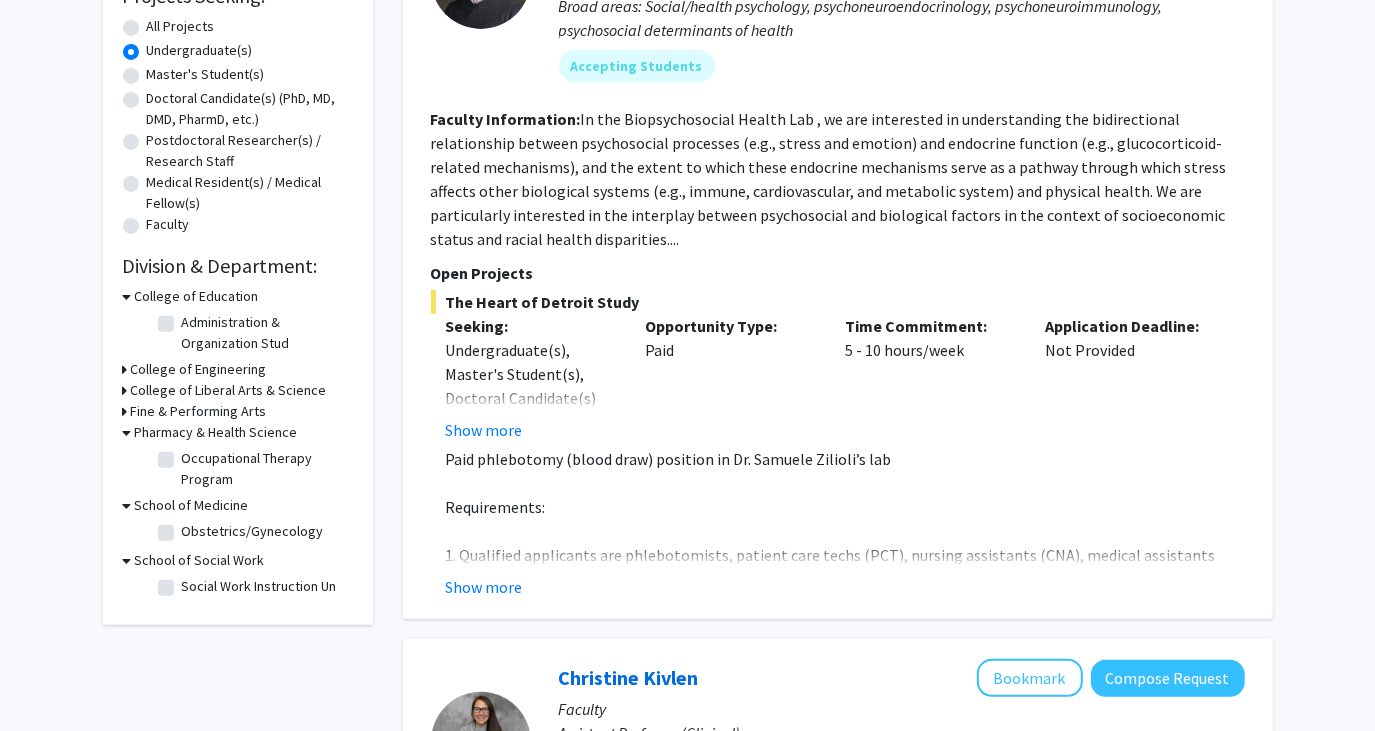 click 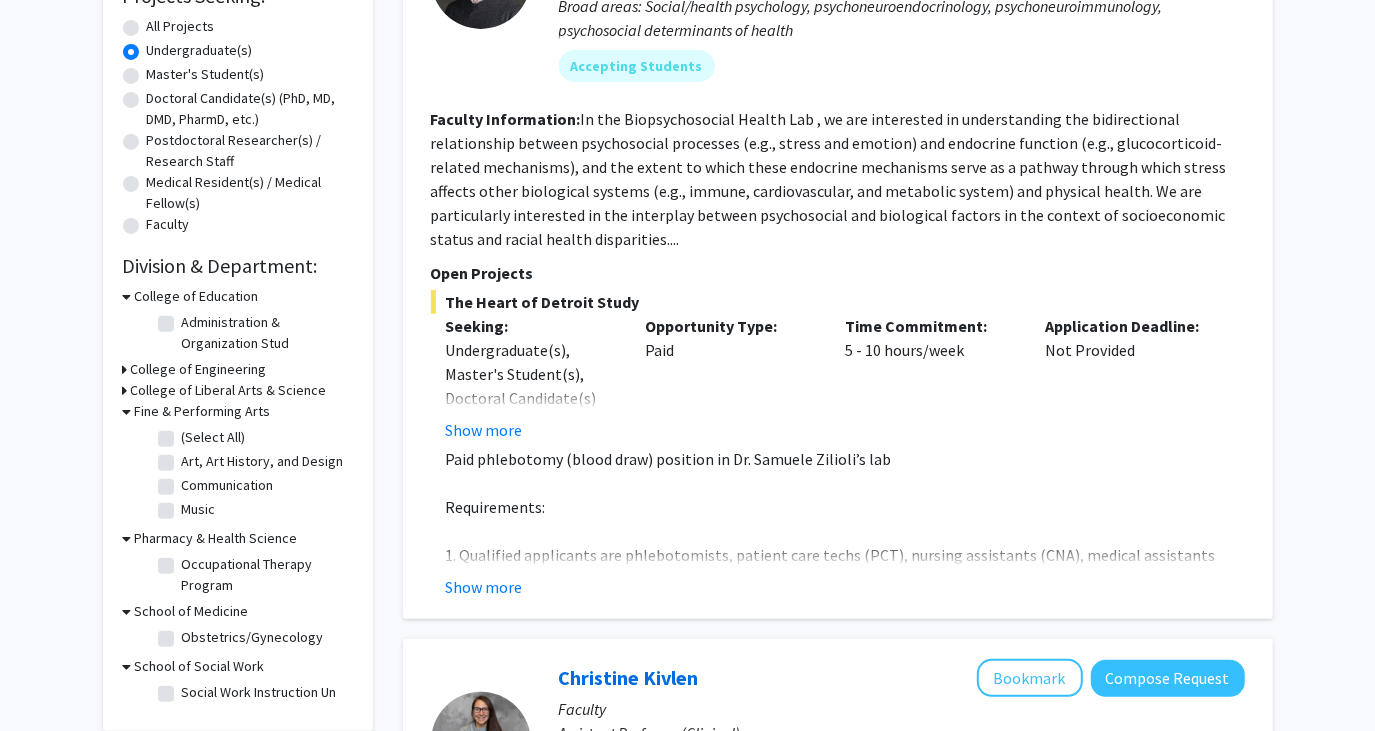 click 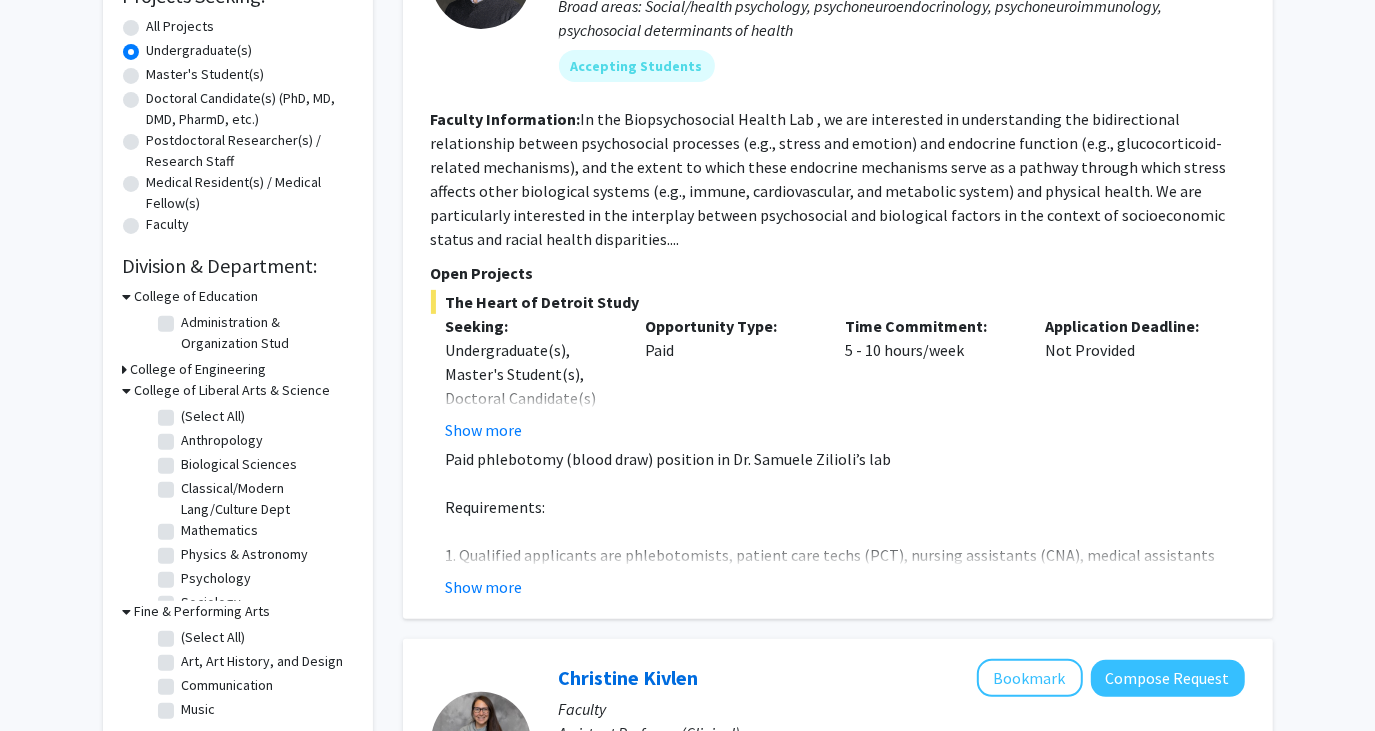 scroll, scrollTop: 0, scrollLeft: 0, axis: both 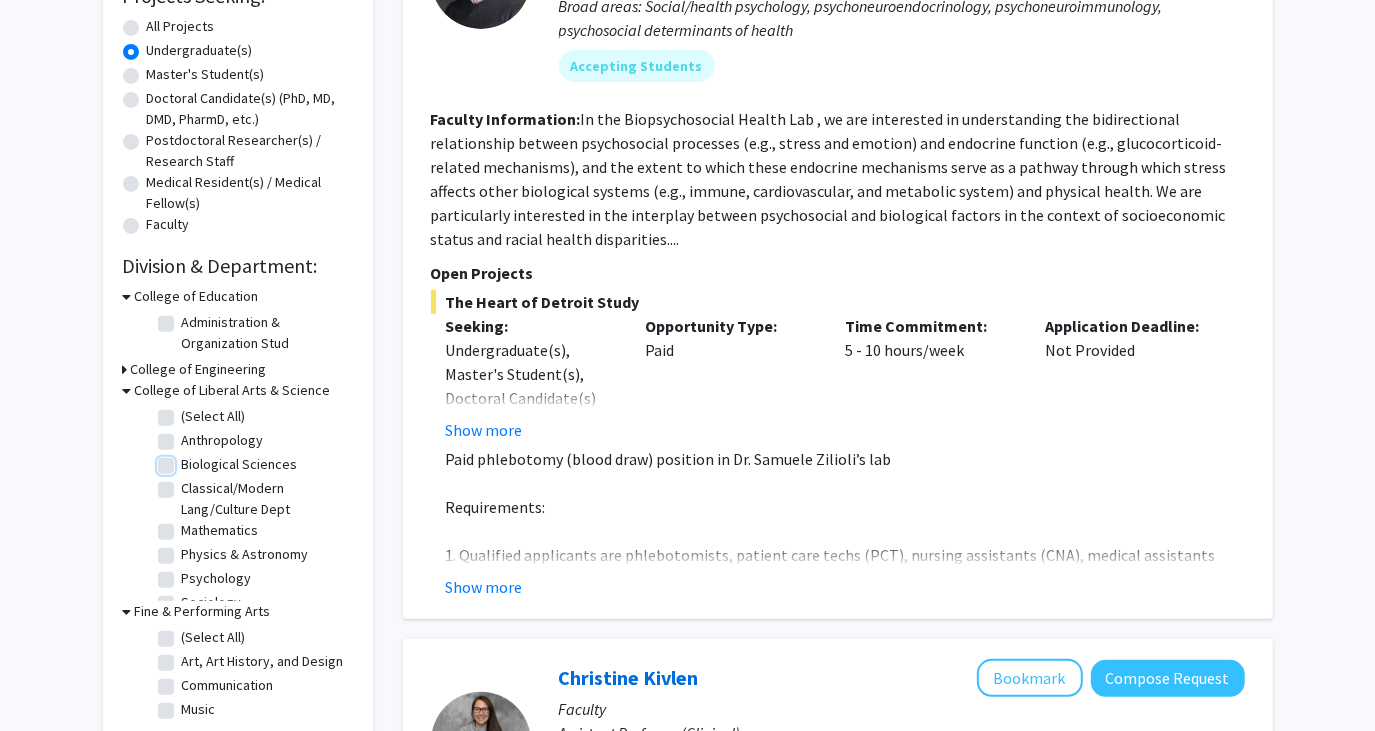 click on "Biological Sciences" at bounding box center [188, 460] 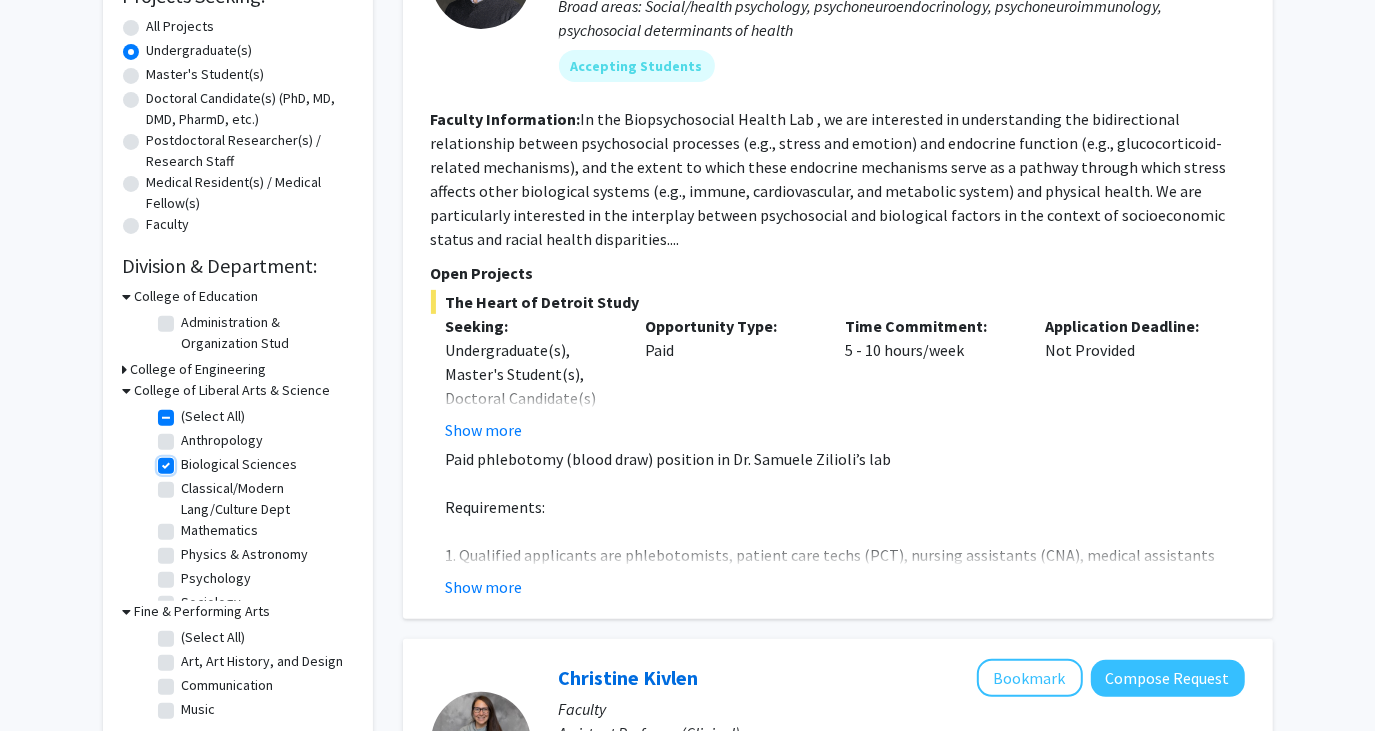checkbox on "true" 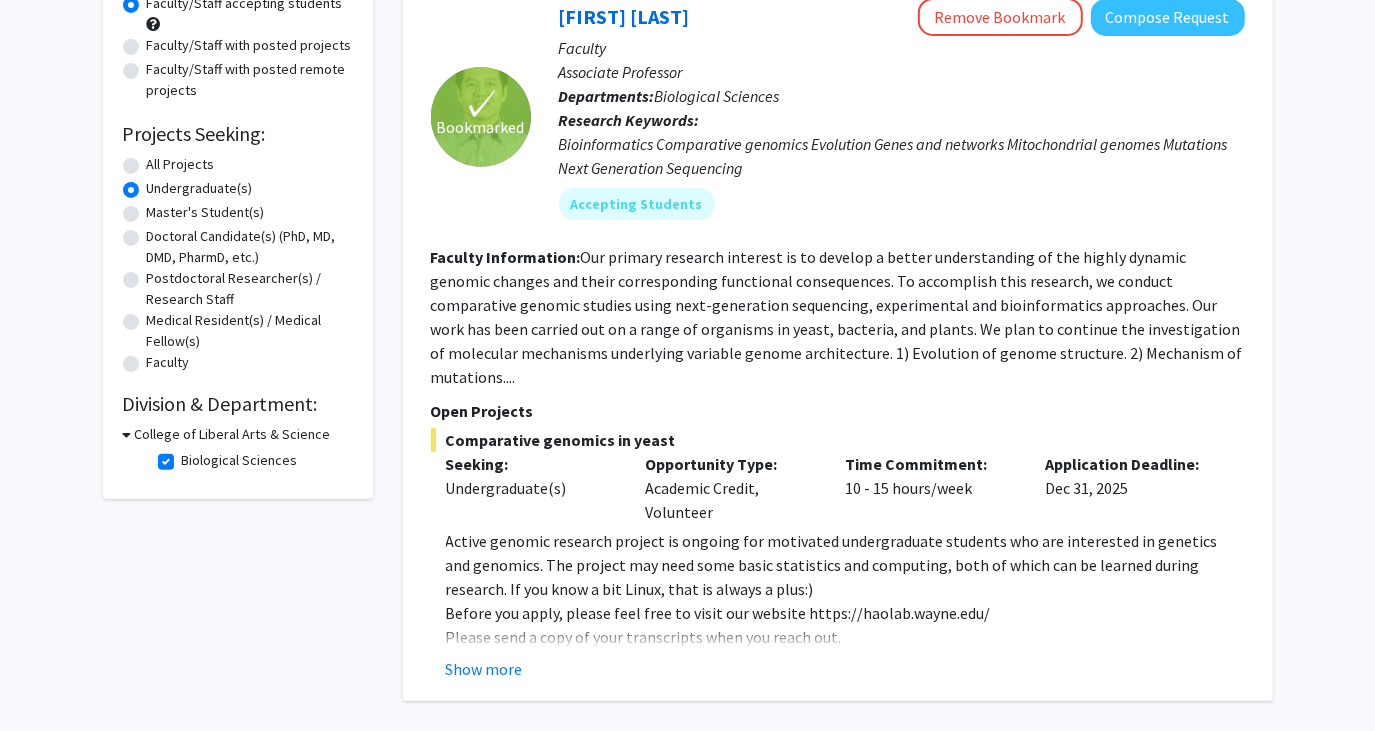 scroll, scrollTop: 292, scrollLeft: 0, axis: vertical 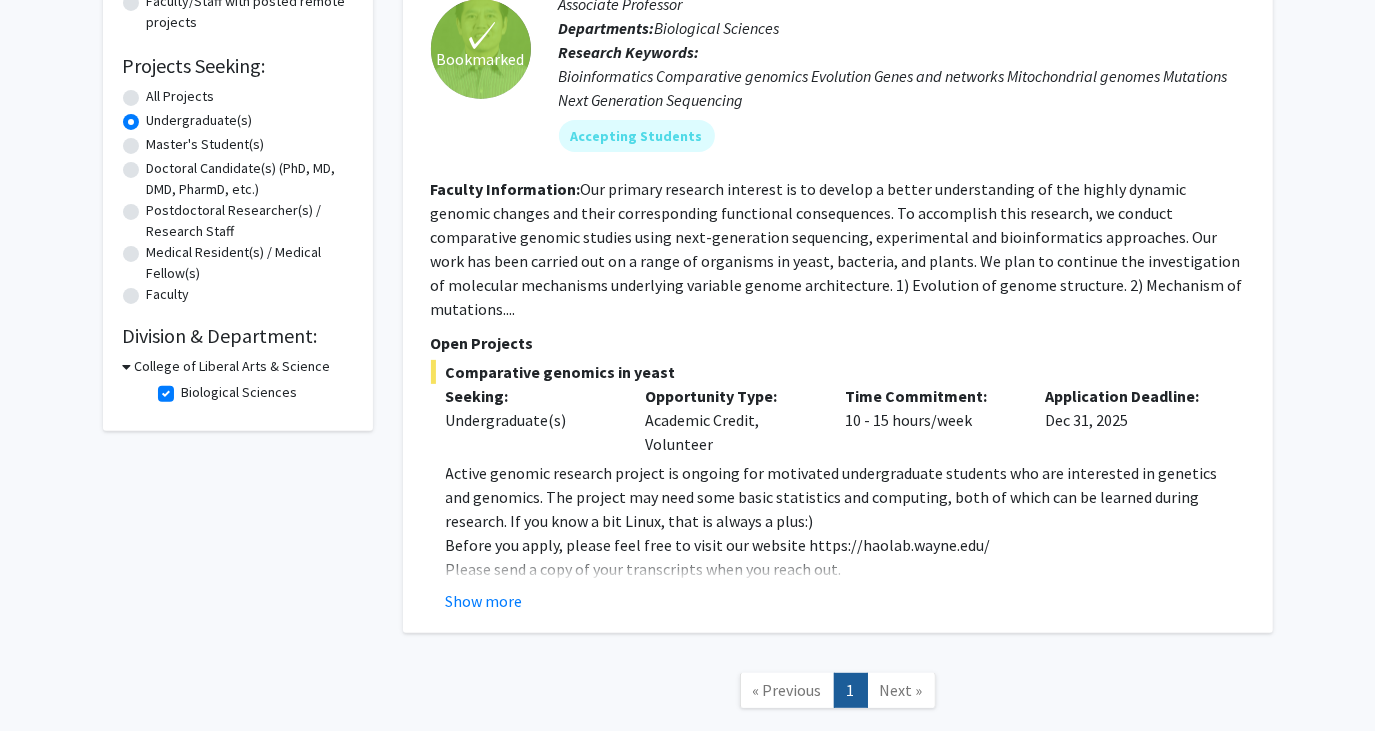 click on "Biological Sciences" 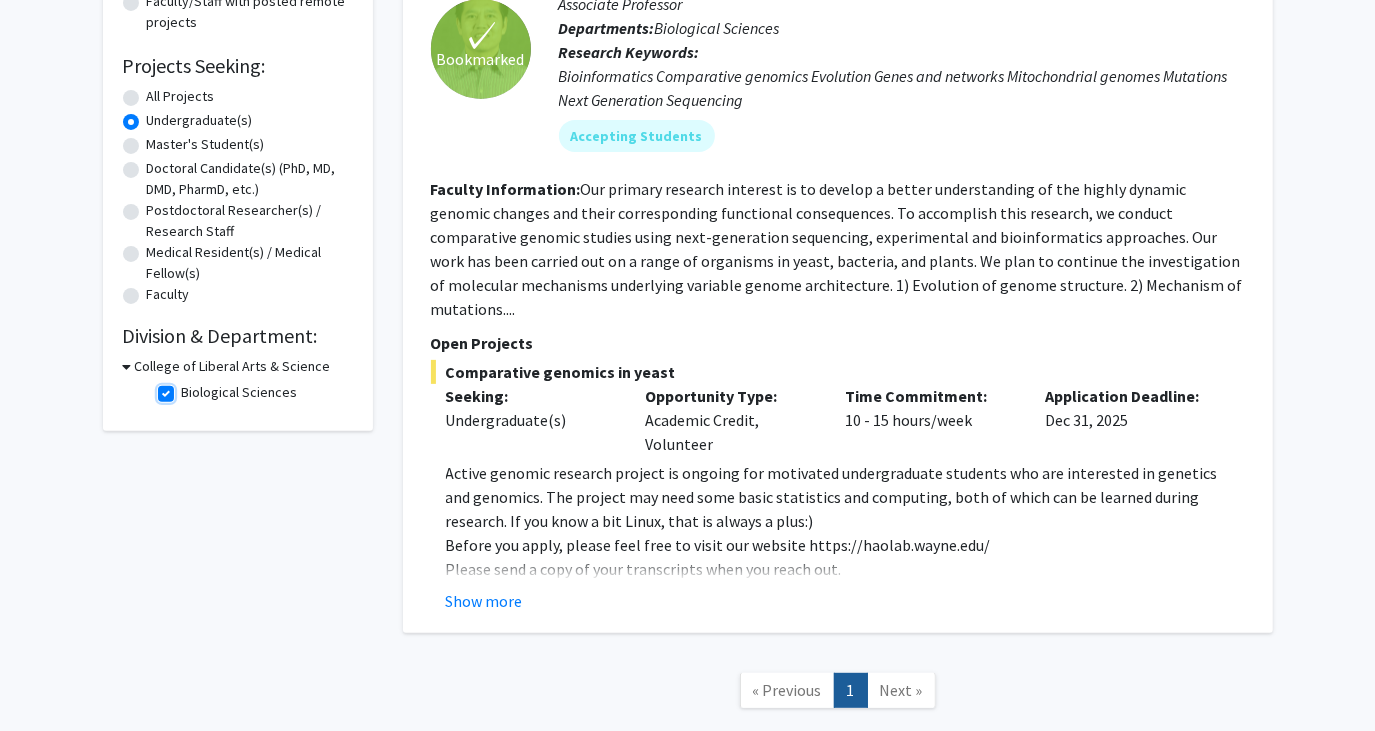 click on "Biological Sciences" at bounding box center [188, 388] 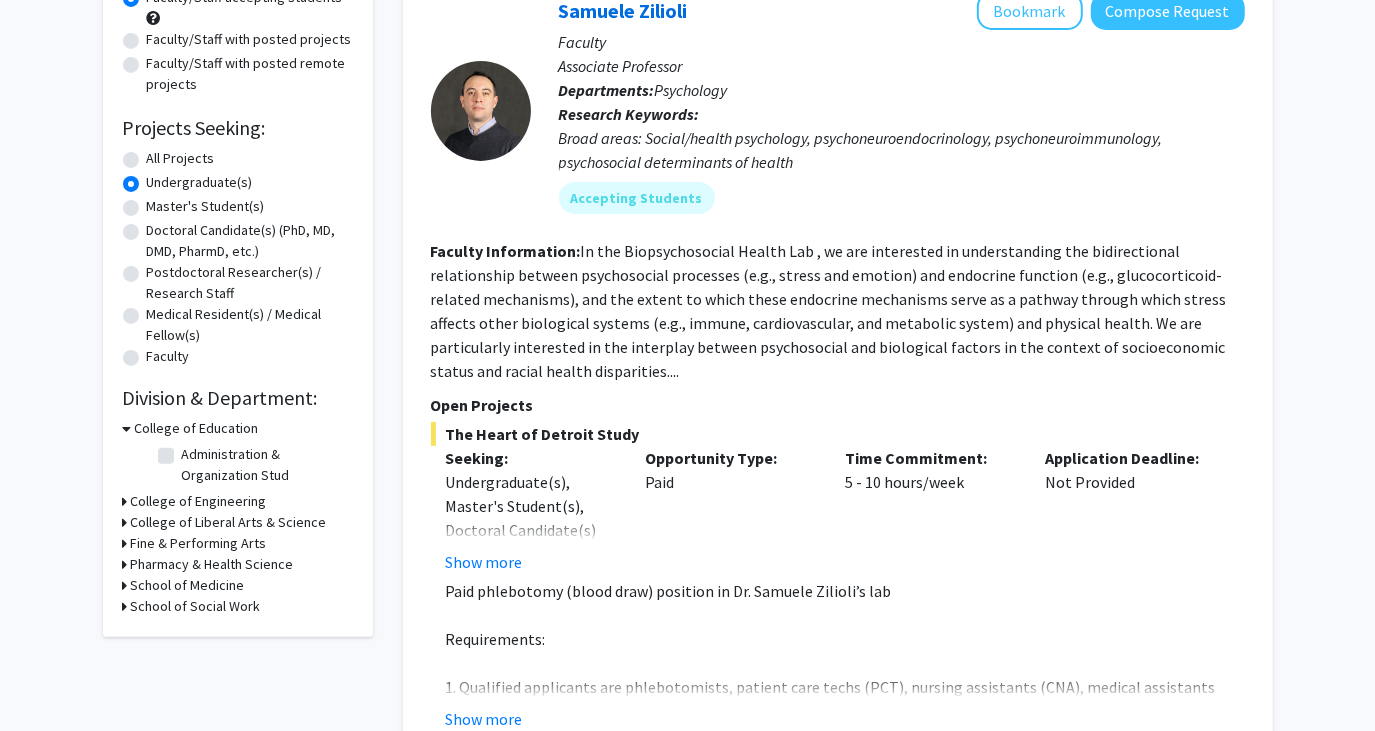 scroll, scrollTop: 329, scrollLeft: 0, axis: vertical 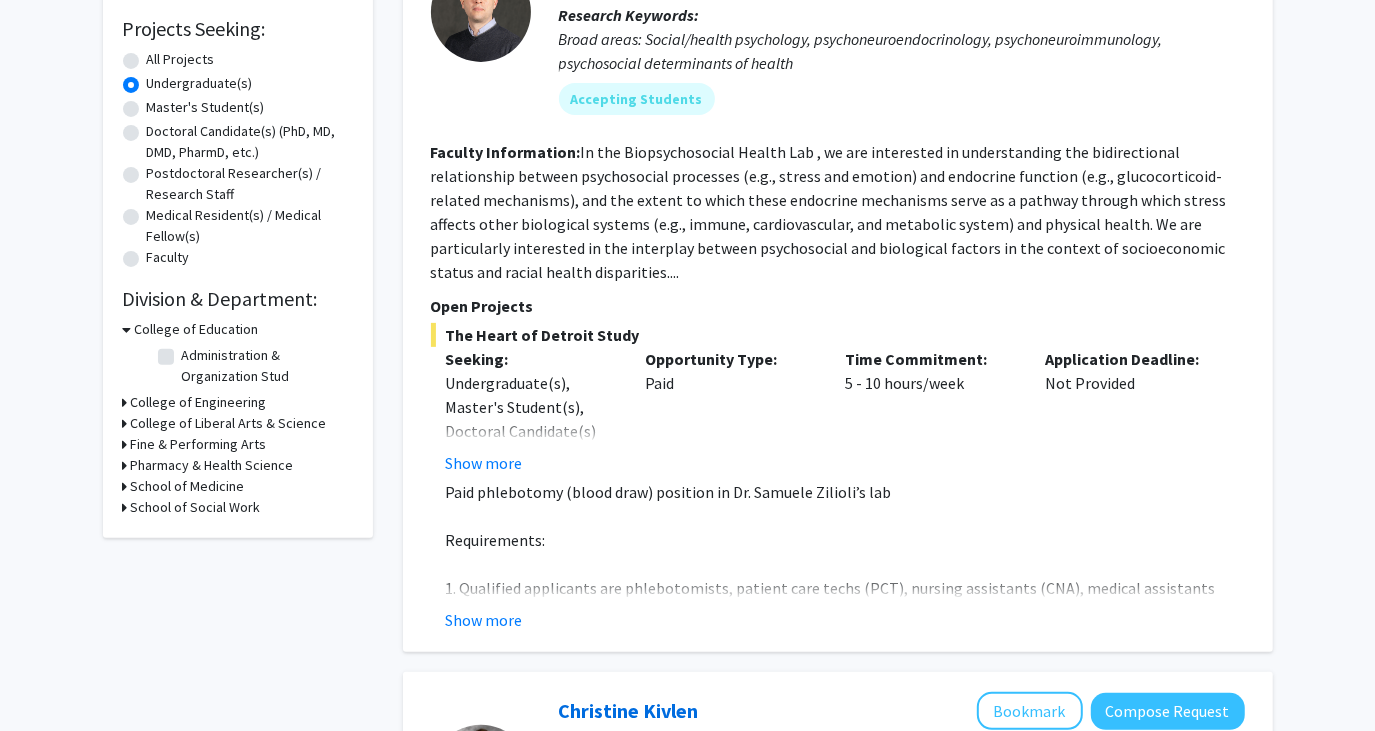 click on "Refine By Collaboration Status: Collaboration Status  All Faculty/Staff    Collaboration Status  Faculty/Staff accepting students    Collaboration Status  Faculty/Staff with posted projects    Collaboration Status  Faculty/Staff with posted remote projects    Projects Seeking: Projects Seeking Level  All Projects    Projects Seeking Level  Undergraduate(s)    Projects Seeking Level  Master's Student(s)    Projects Seeking Level  Doctoral Candidate(s) (PhD, MD, DMD, PharmD, etc.)    Projects Seeking Level  Postdoctoral Researcher(s) / Research Staff    Projects Seeking Level  Medical Resident(s) / Medical Fellow(s)    Projects Seeking Level  Faculty    Division & Department:      College of Education  Administration & Organization Stud  Administration & Organization Stud       College of Engineering       College of Liberal Arts & Science       Fine & Performing Arts       Pharmacy & Health Science       School of Medicine       School of Social Work" 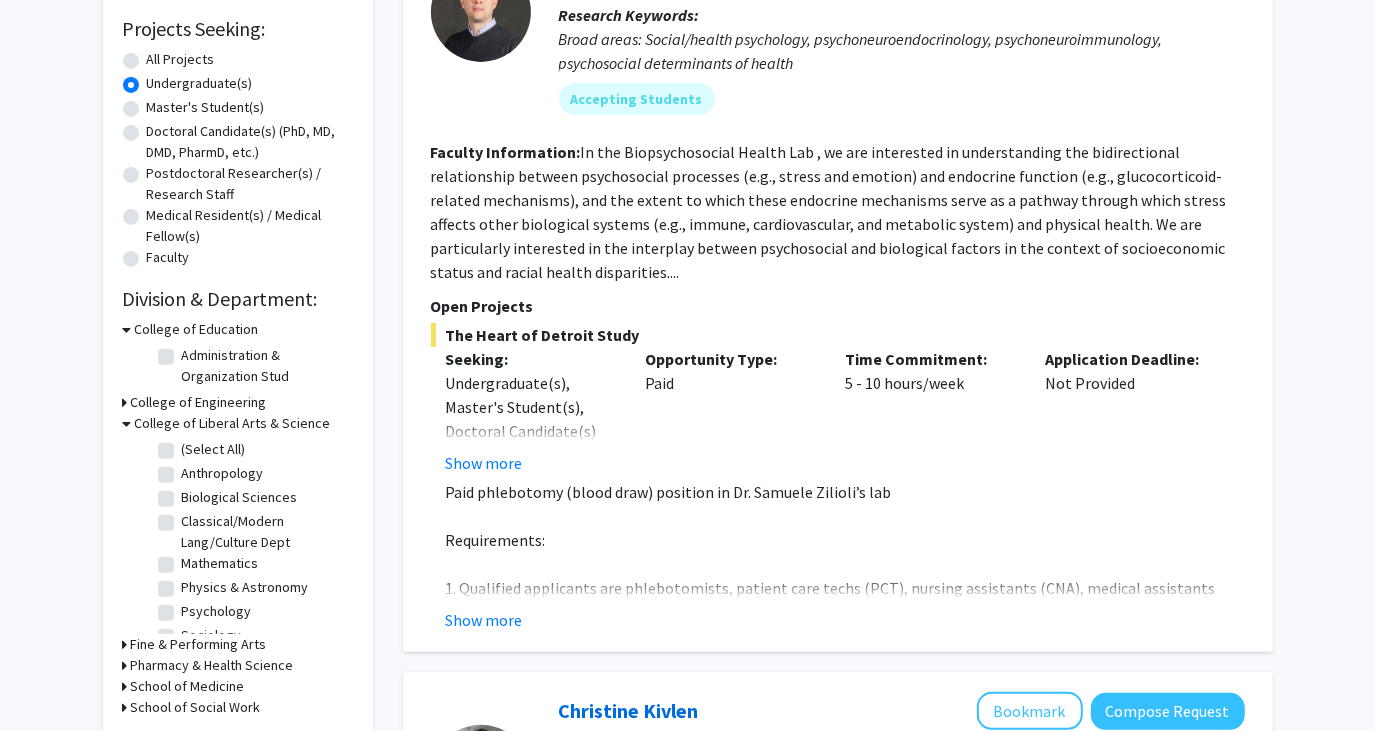 click on "Mathematics" 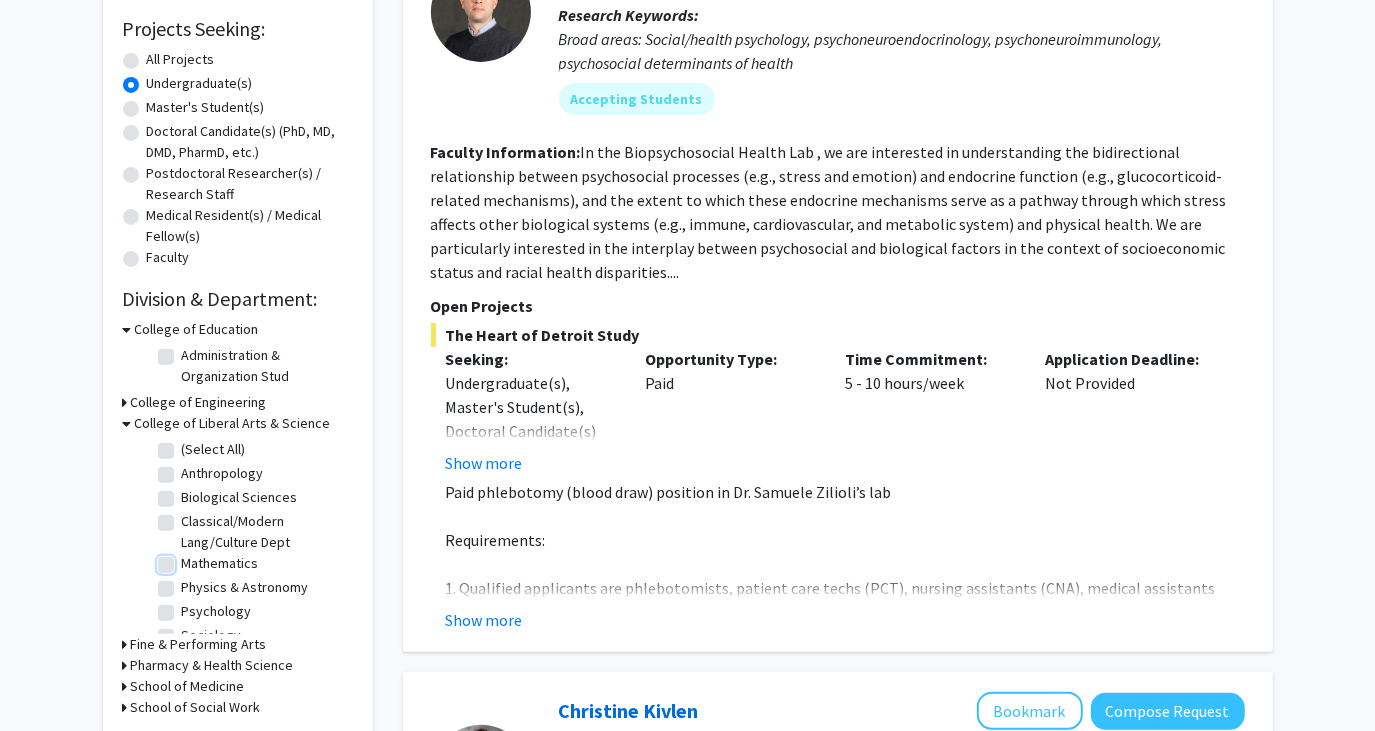 click on "Mathematics" at bounding box center (188, 559) 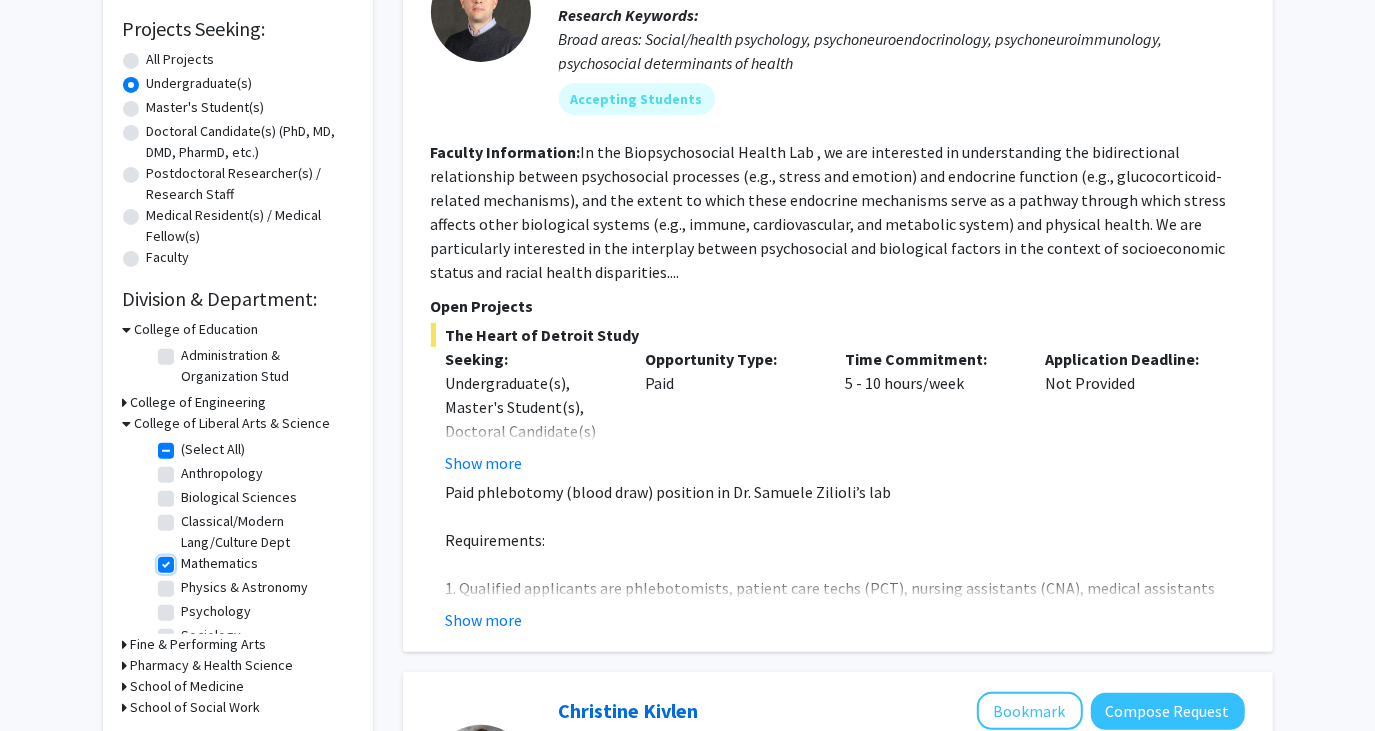 checkbox on "true" 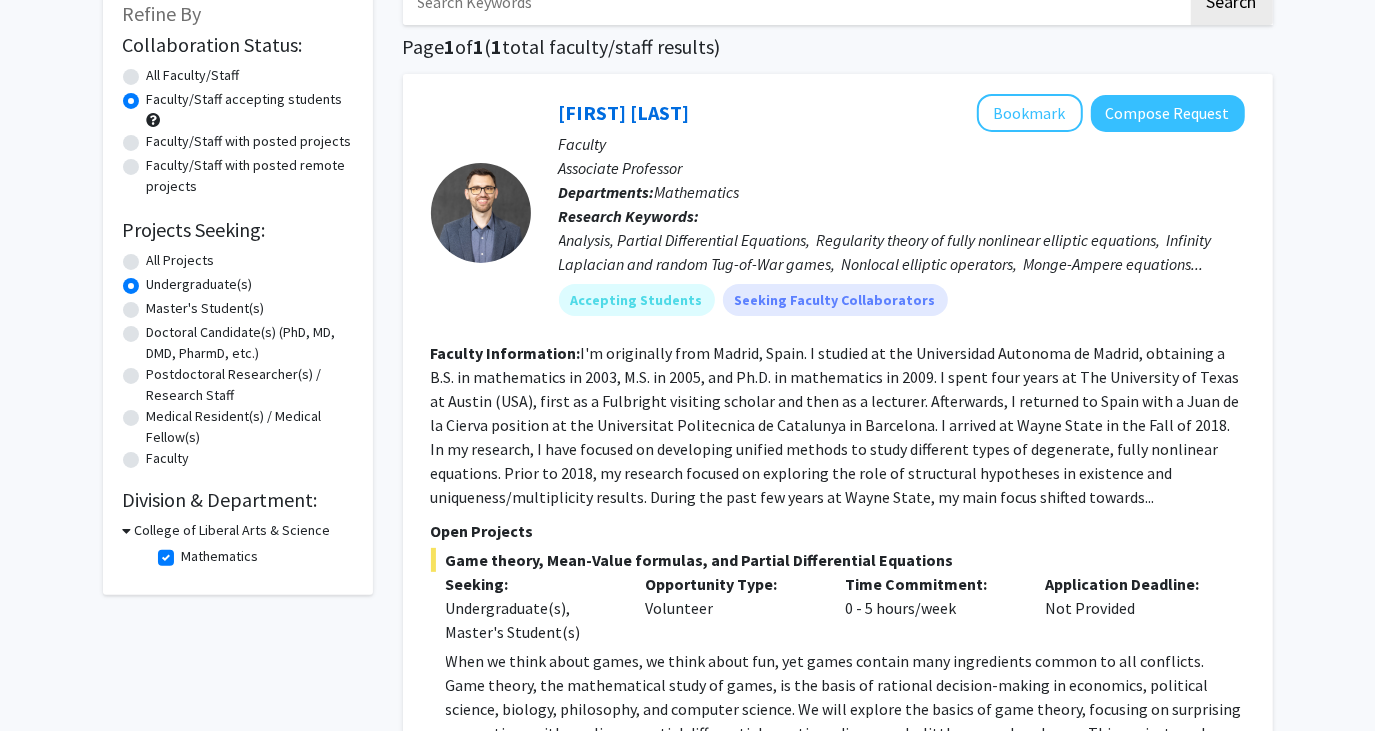 scroll, scrollTop: 117, scrollLeft: 0, axis: vertical 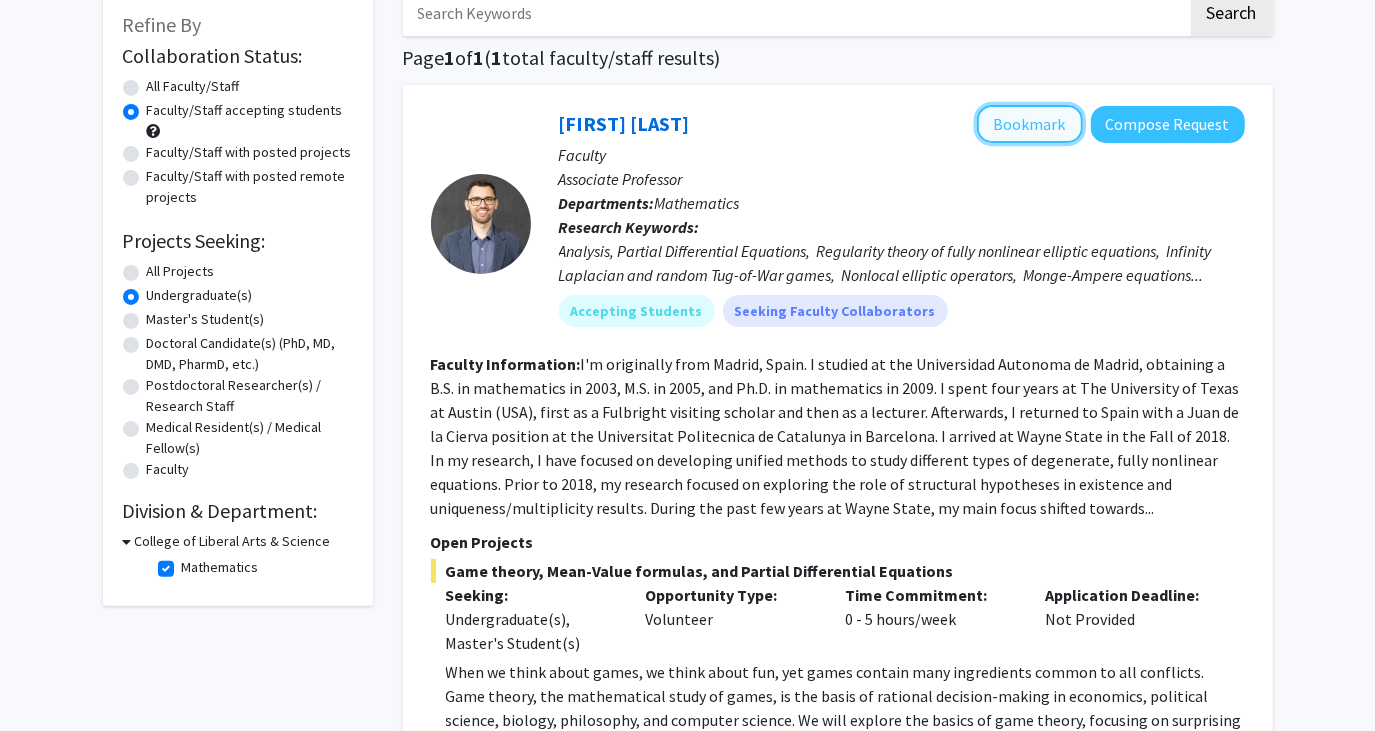 click on "Bookmark" 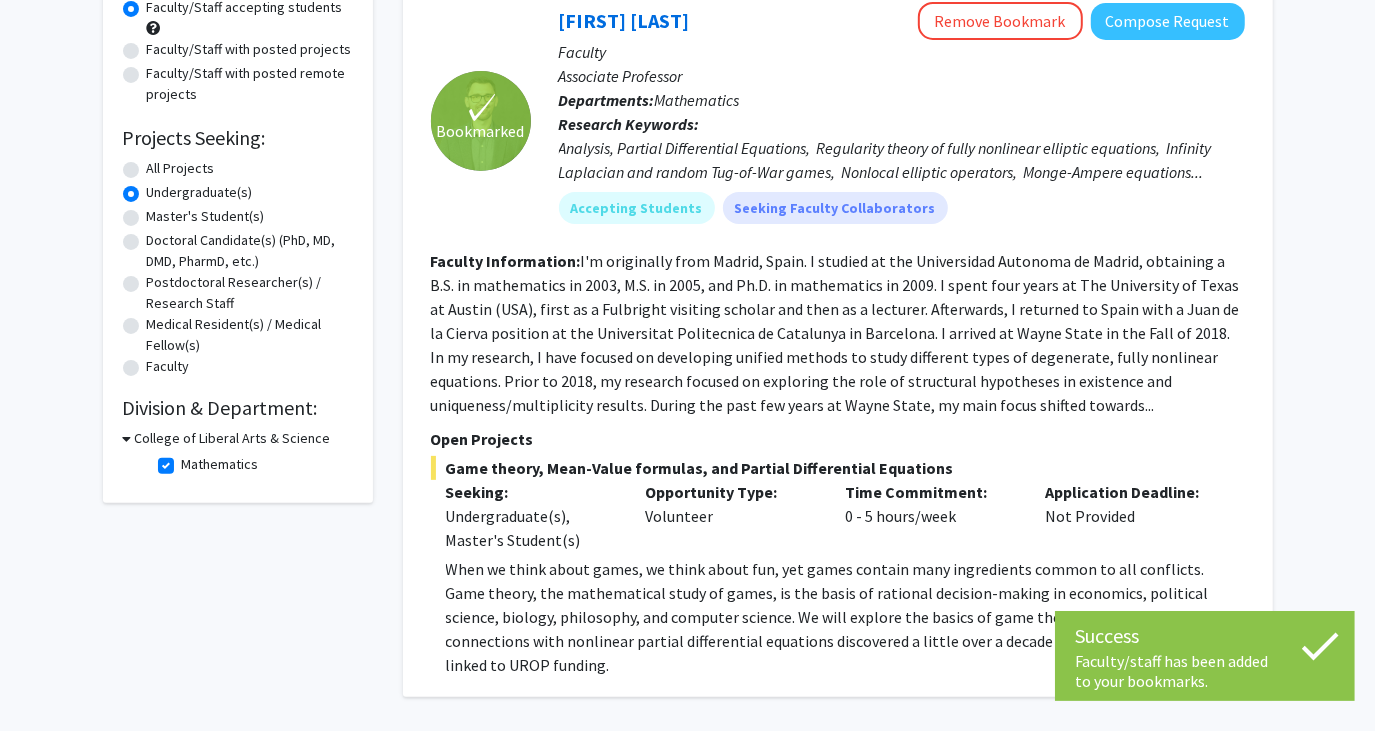 scroll, scrollTop: 235, scrollLeft: 0, axis: vertical 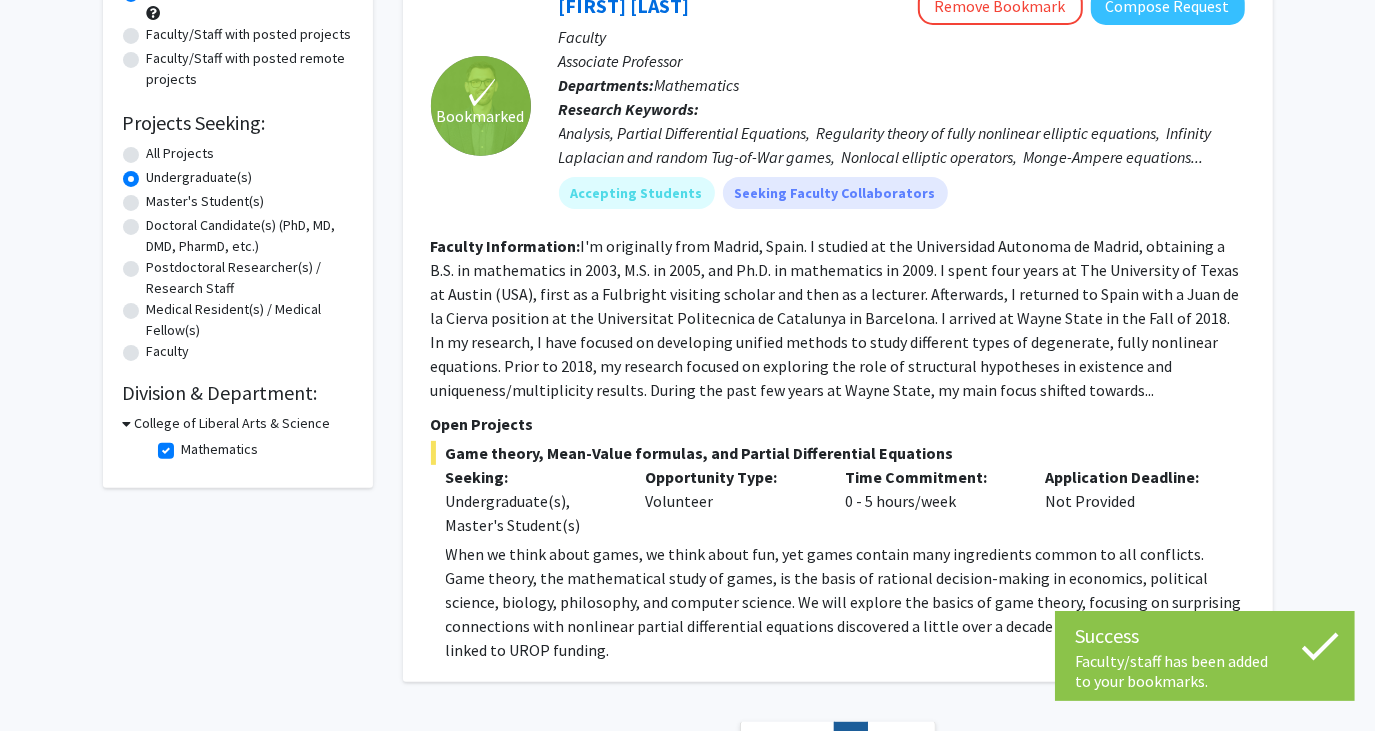 click on "Mathematics  Mathematics" 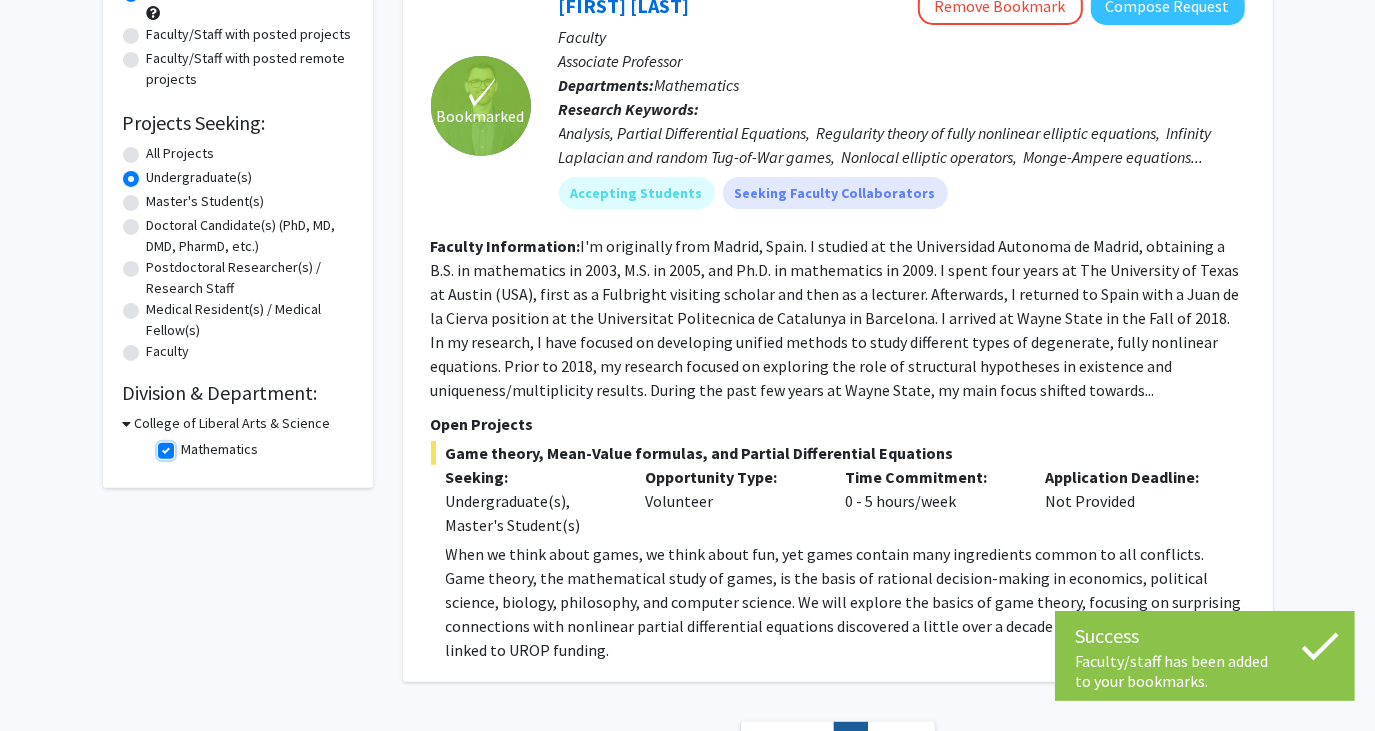 click on "Mathematics" at bounding box center [188, 445] 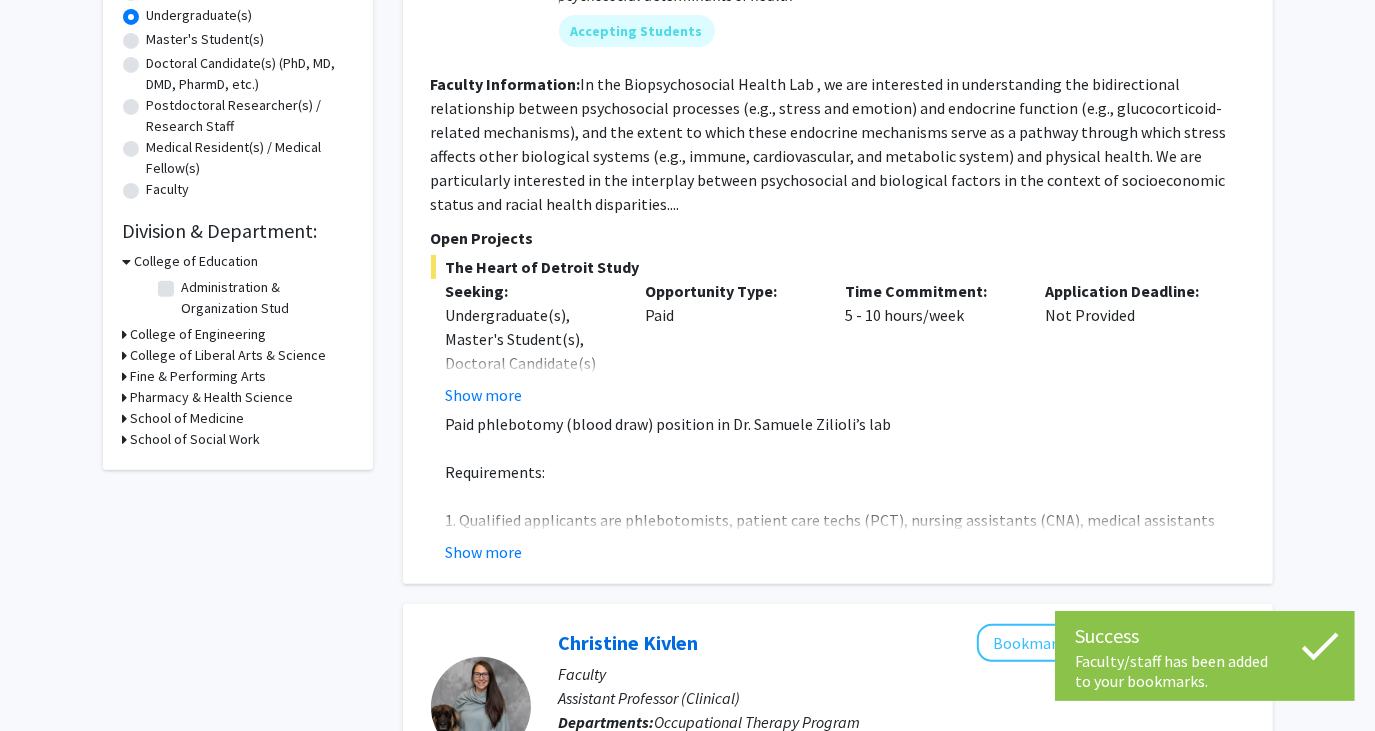 scroll, scrollTop: 400, scrollLeft: 0, axis: vertical 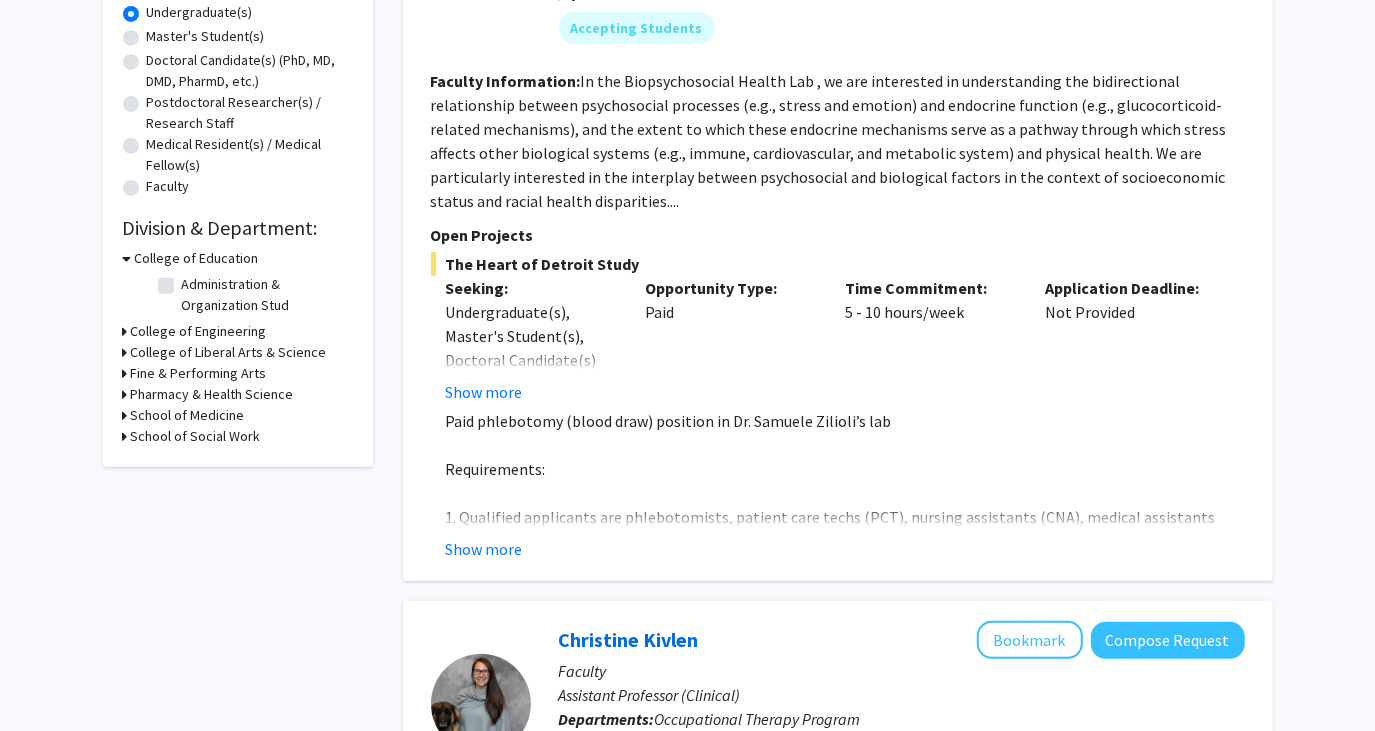 click 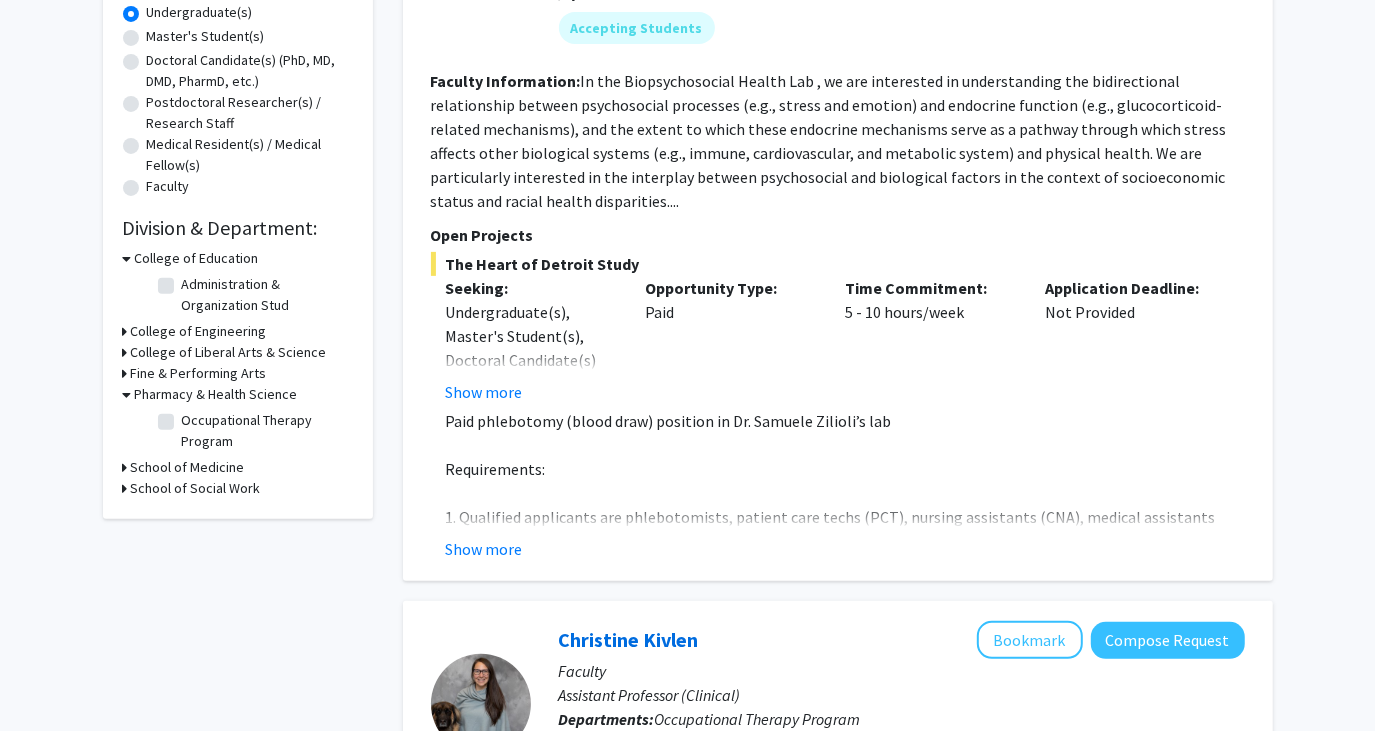 click 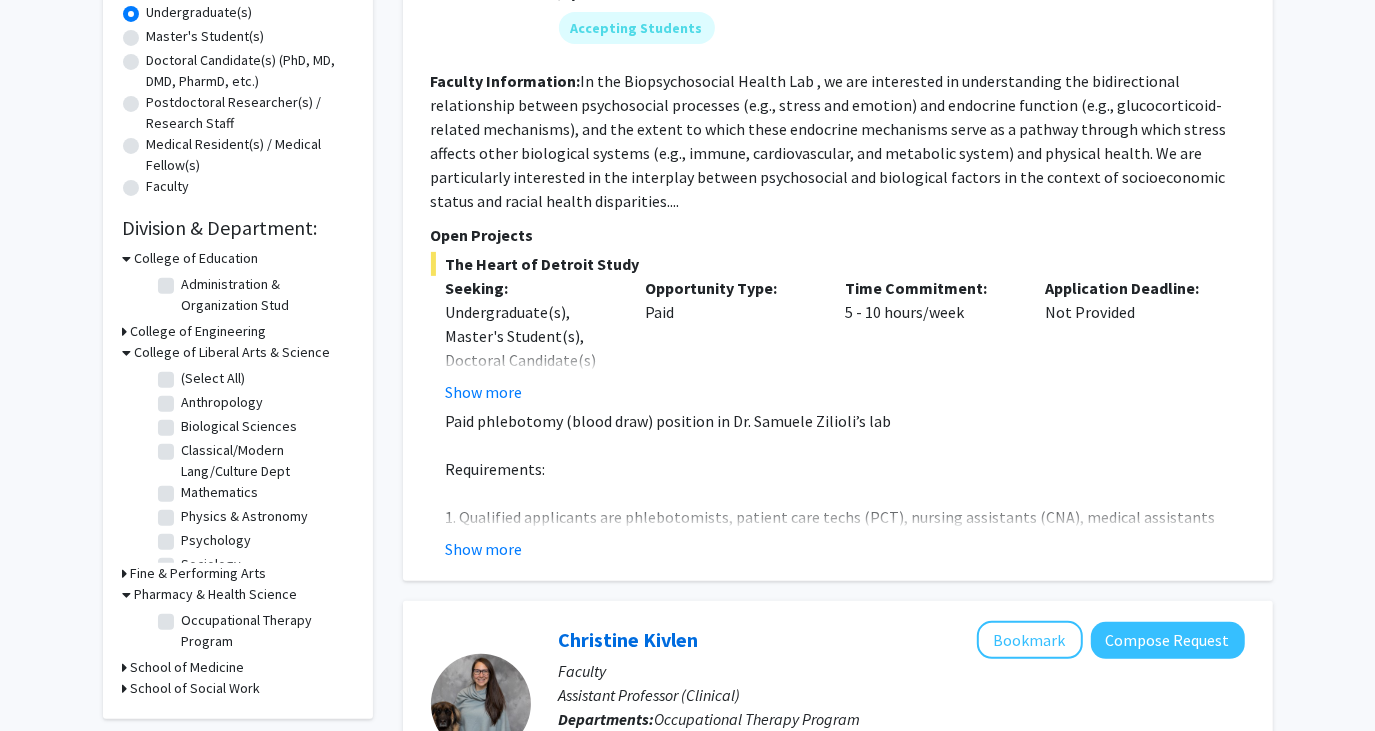 click 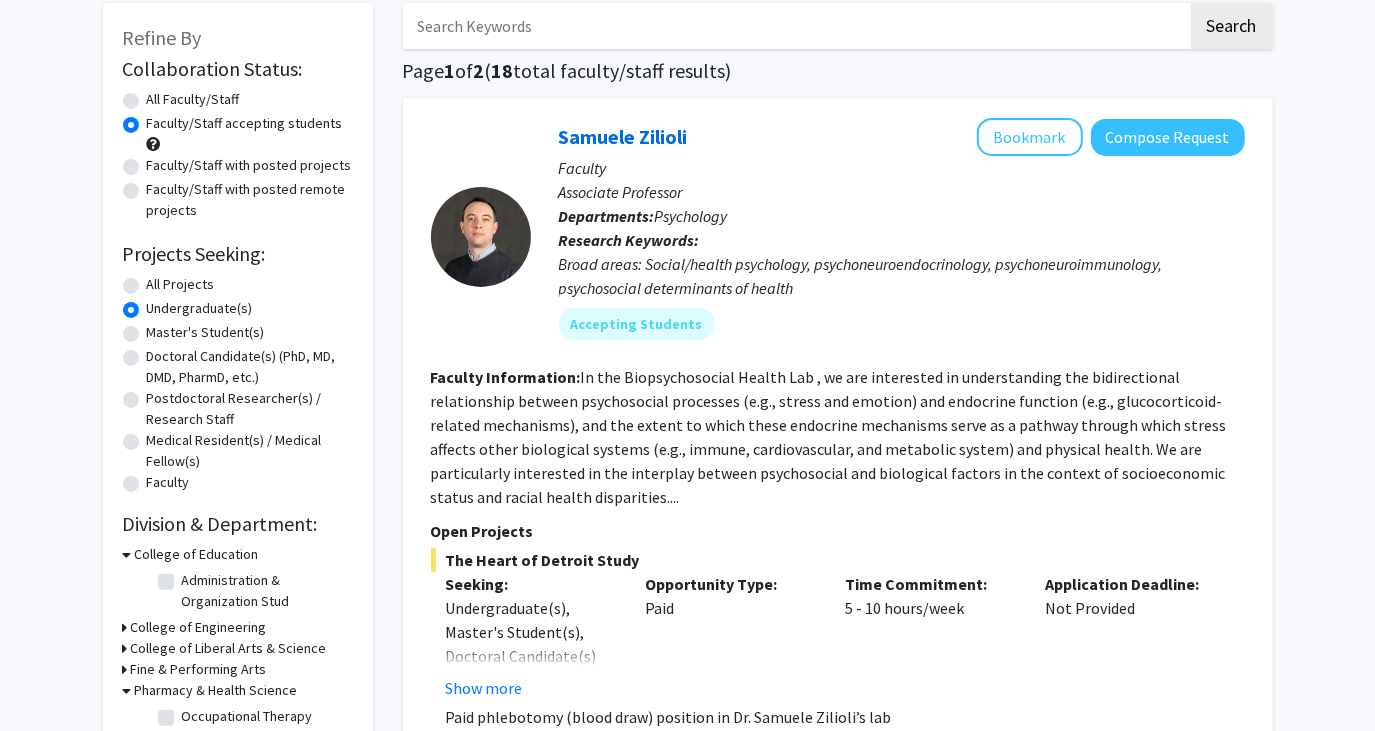 scroll, scrollTop: 0, scrollLeft: 0, axis: both 